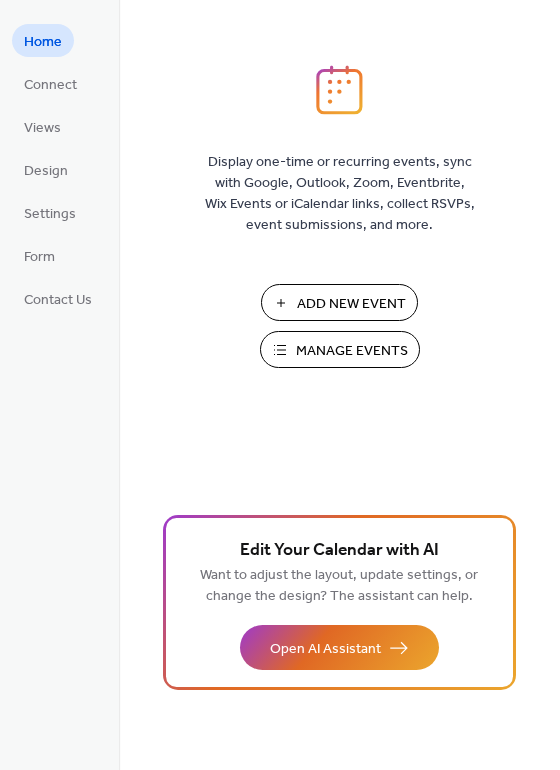 scroll, scrollTop: 0, scrollLeft: 0, axis: both 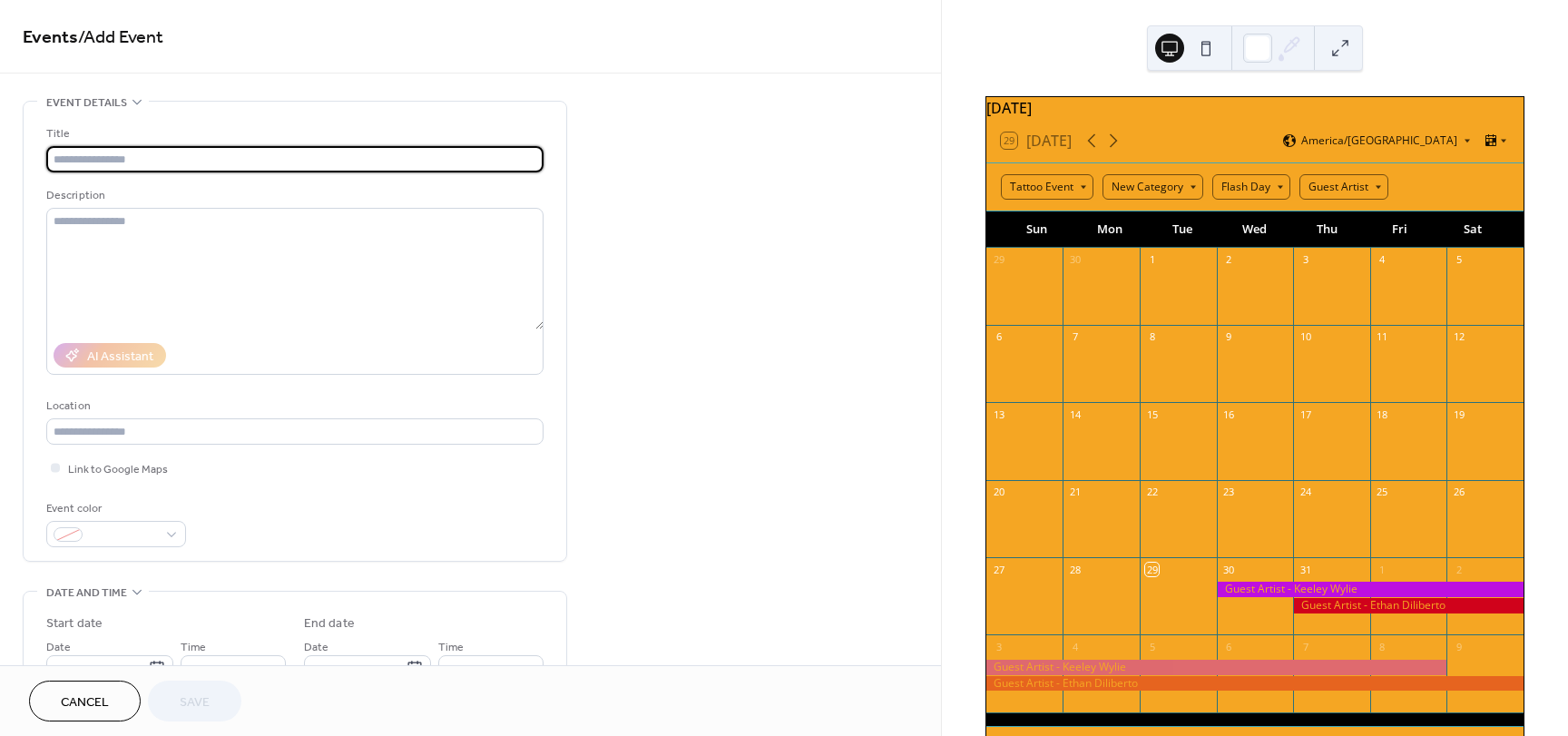 drag, startPoint x: 118, startPoint y: 160, endPoint x: 131, endPoint y: 153, distance: 14.764823 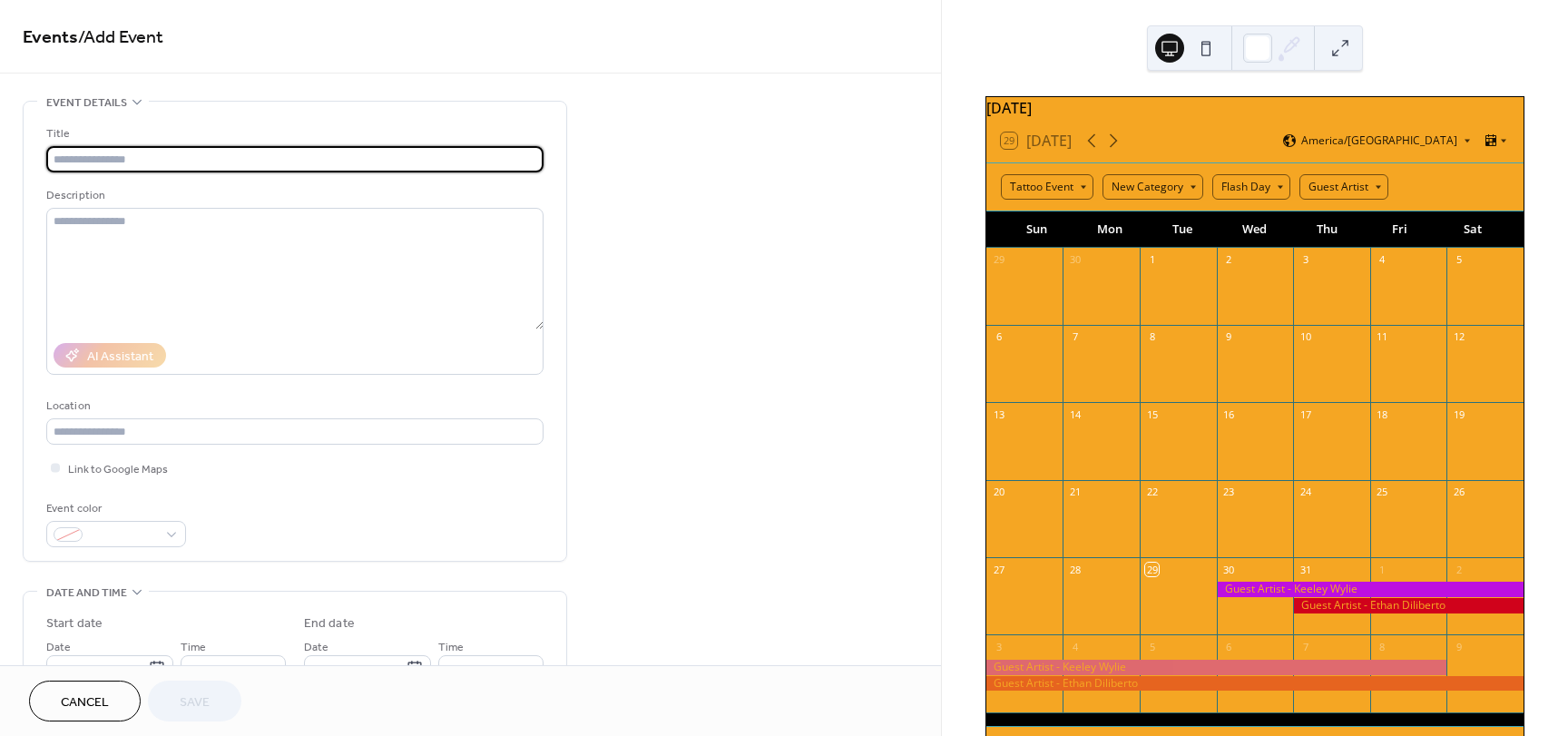 click at bounding box center (295, 159) 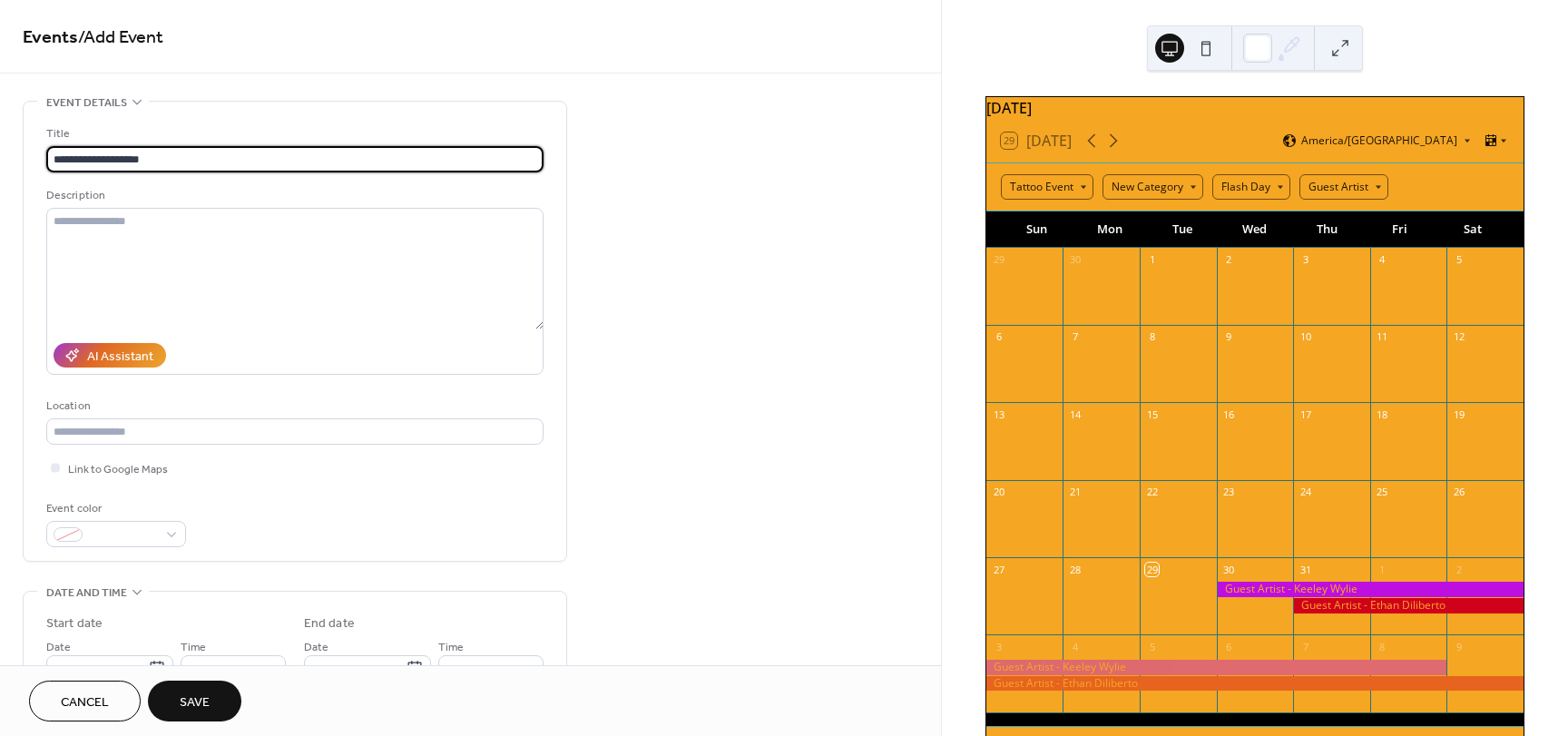type on "**********" 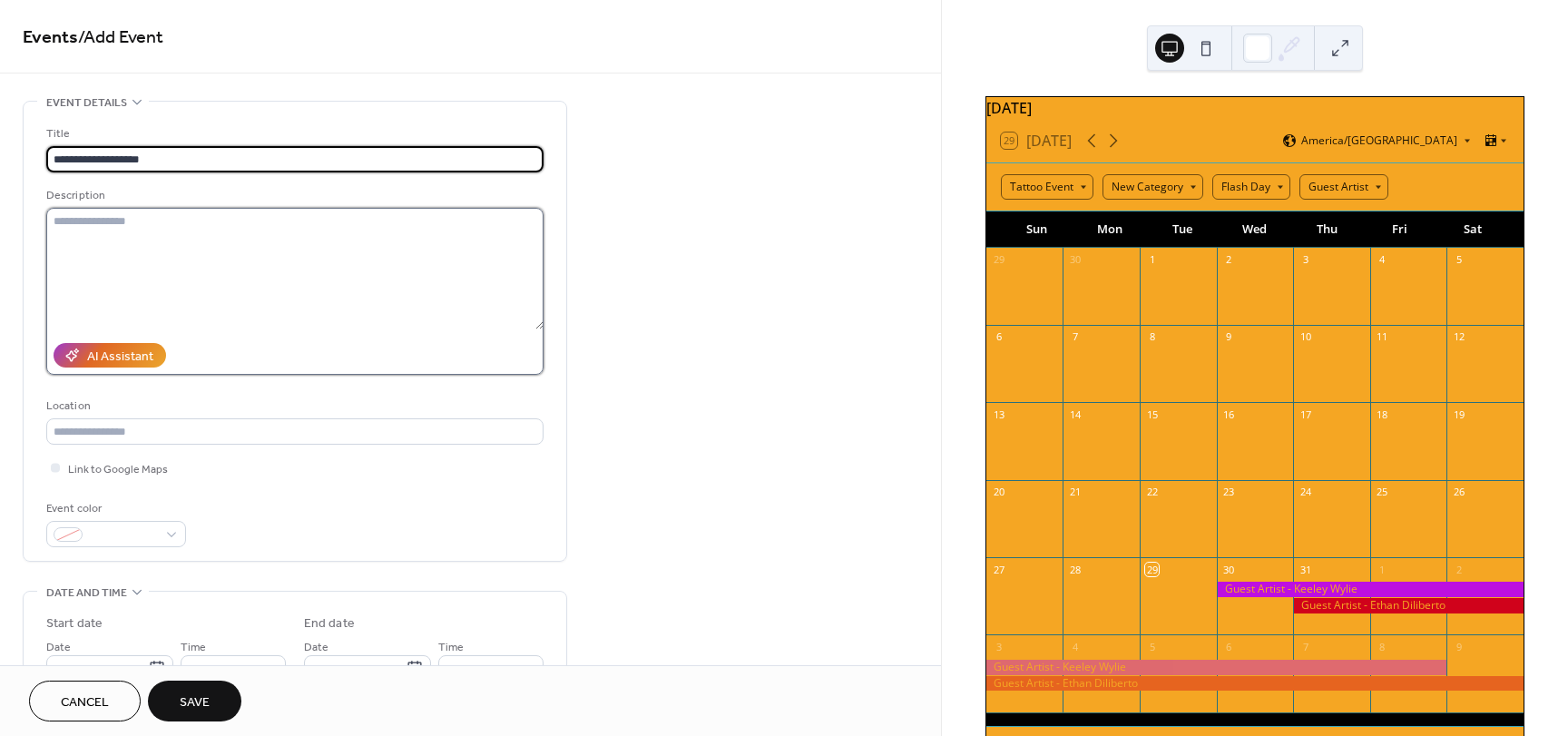 click at bounding box center [295, 269] 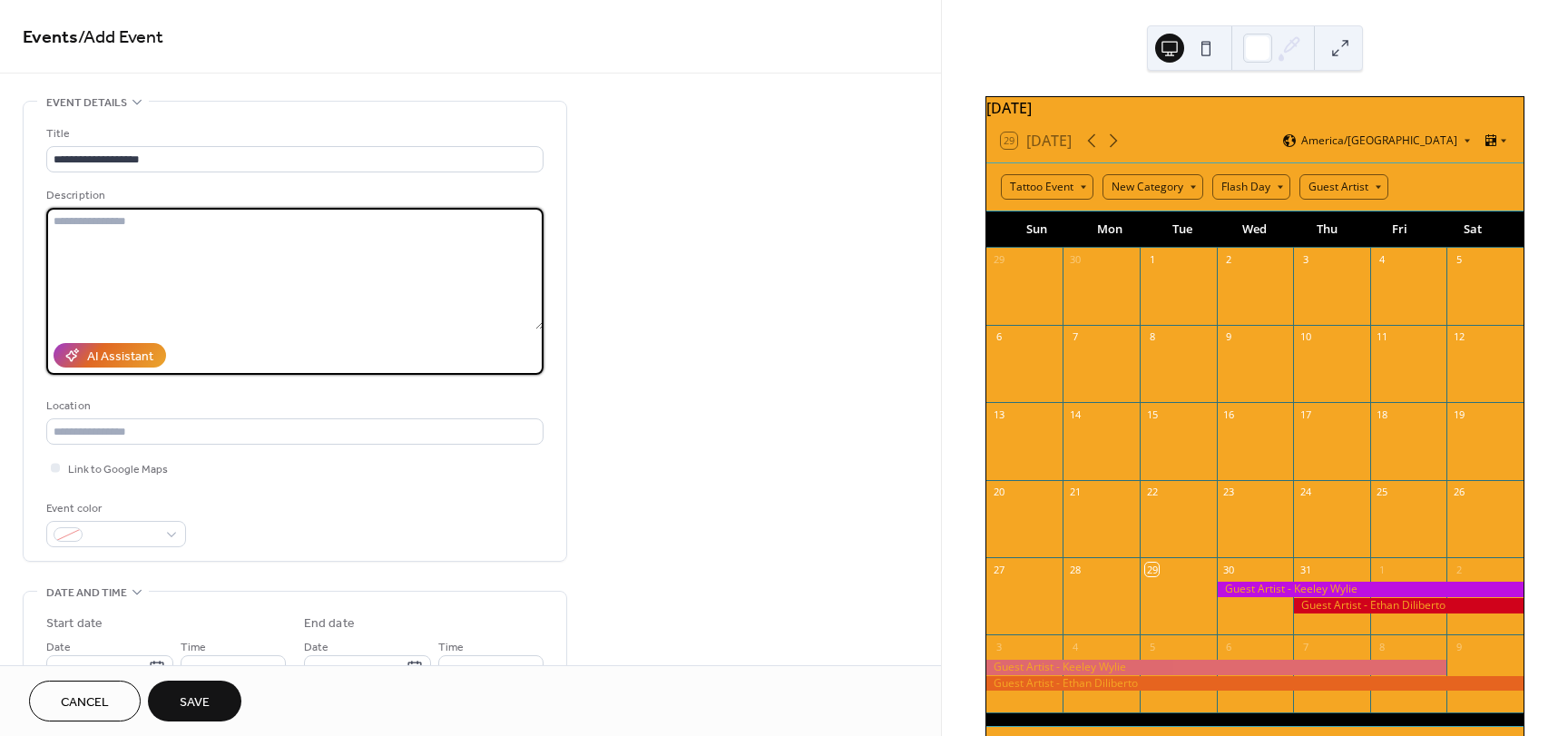 click at bounding box center [295, 269] 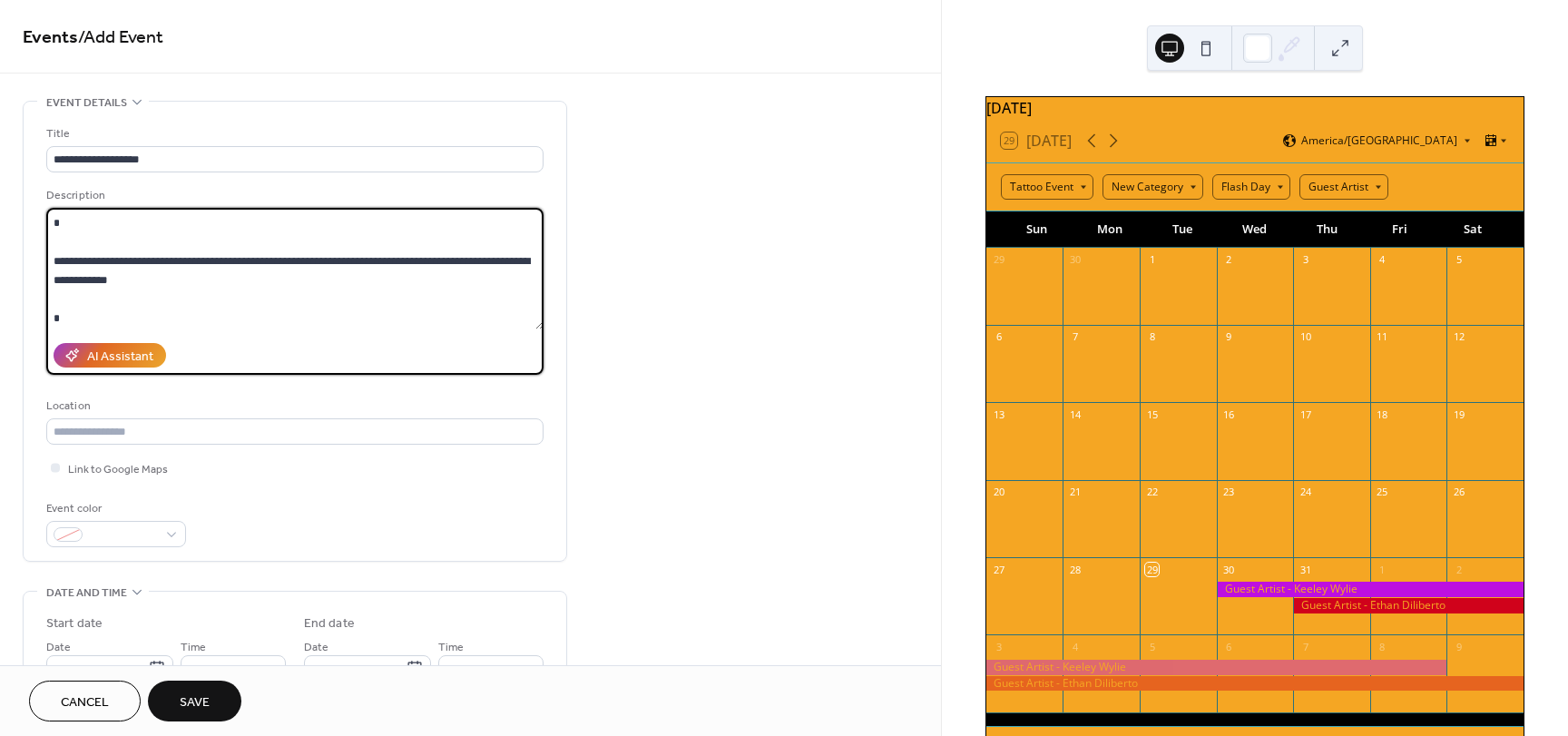 scroll, scrollTop: 0, scrollLeft: 0, axis: both 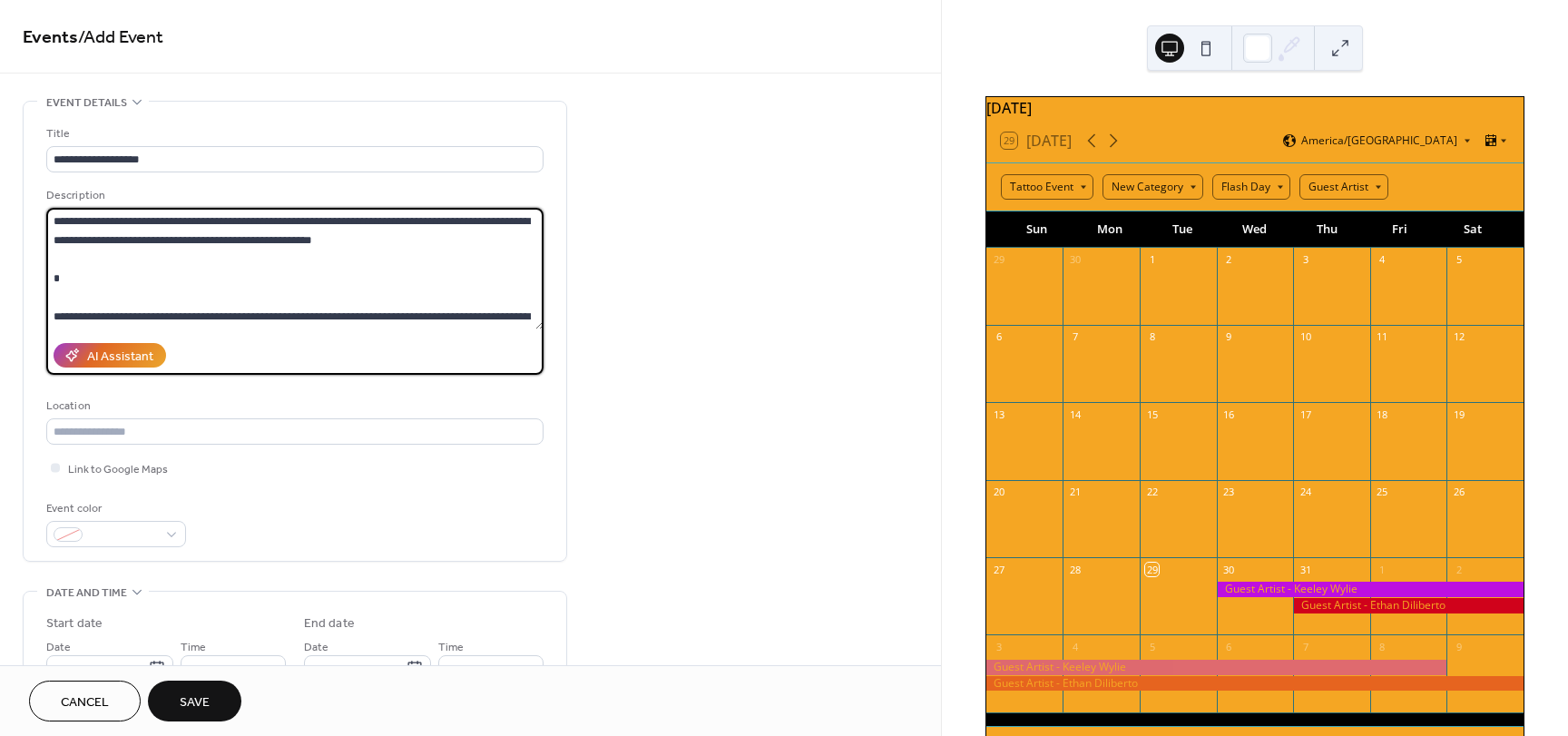 click on "**********" at bounding box center [295, 269] 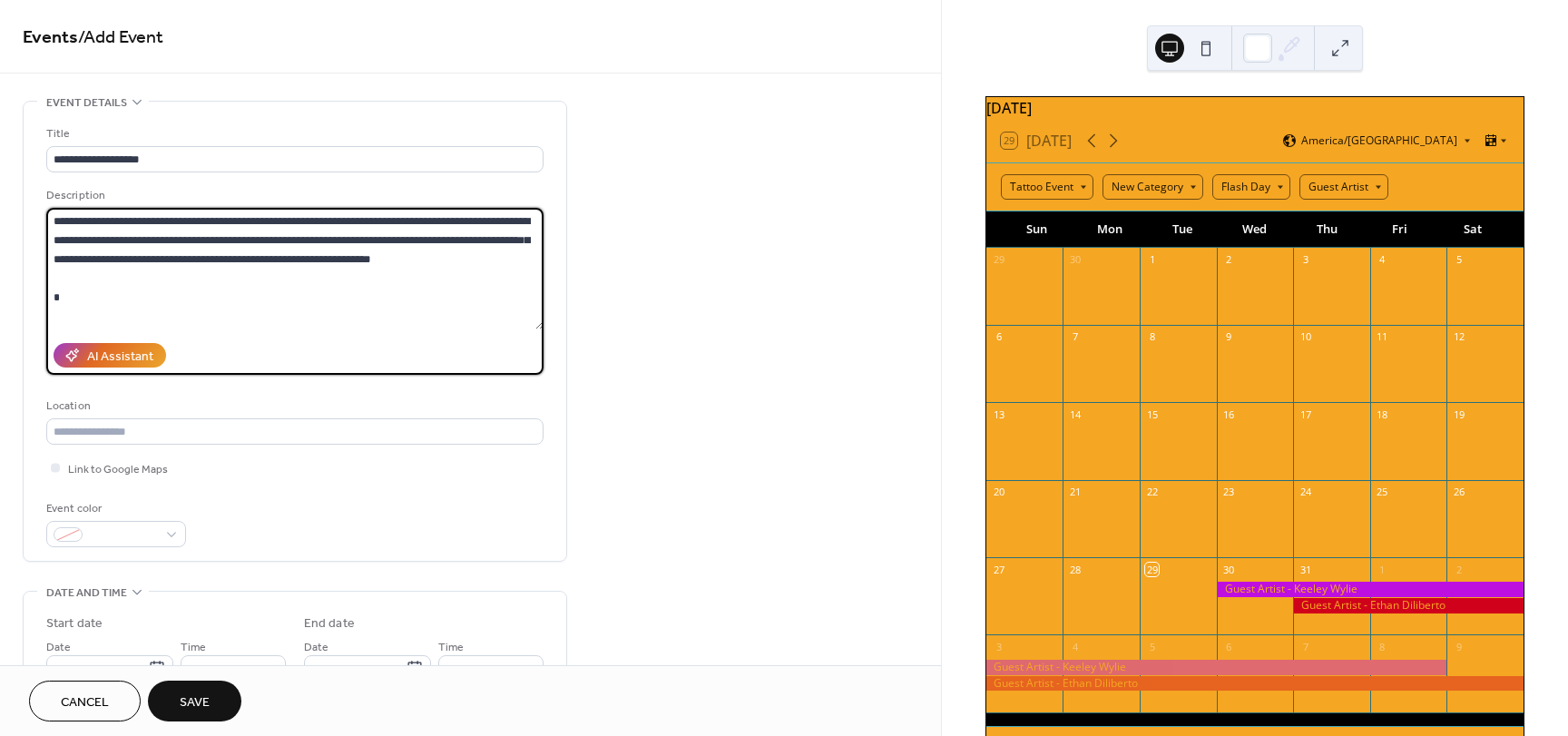 click on "**********" at bounding box center [295, 269] 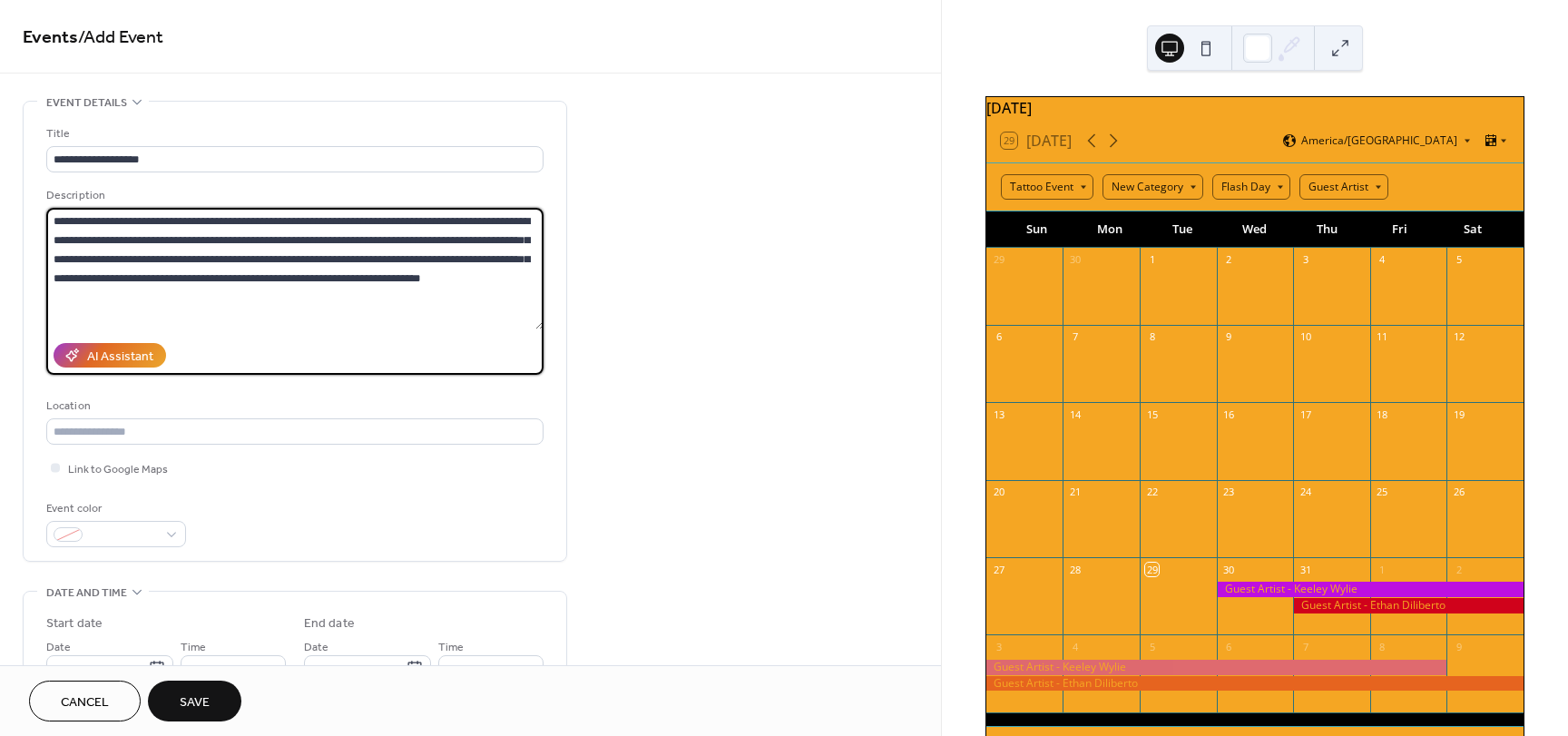 click on "**********" at bounding box center [295, 269] 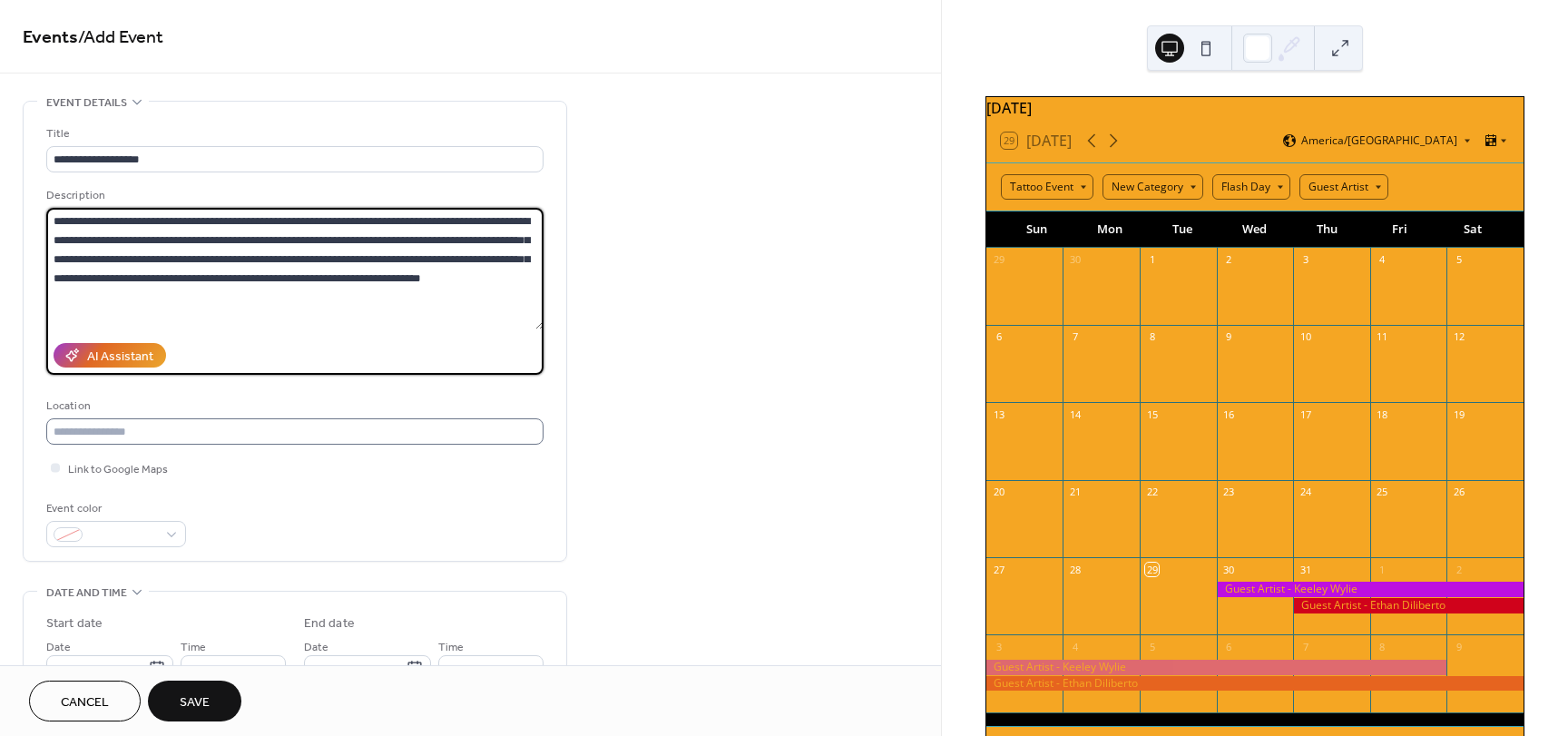 type on "**********" 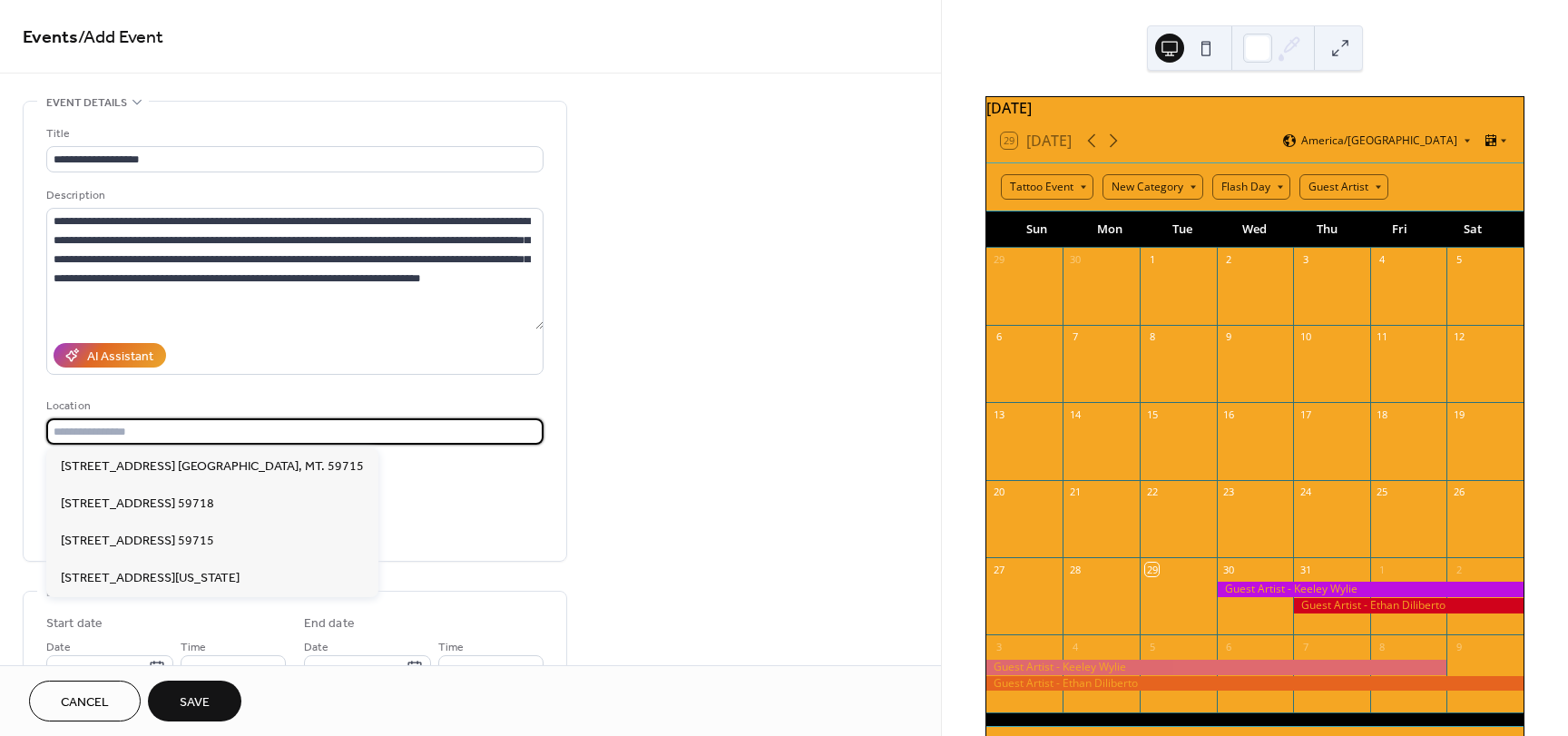 click at bounding box center [295, 431] 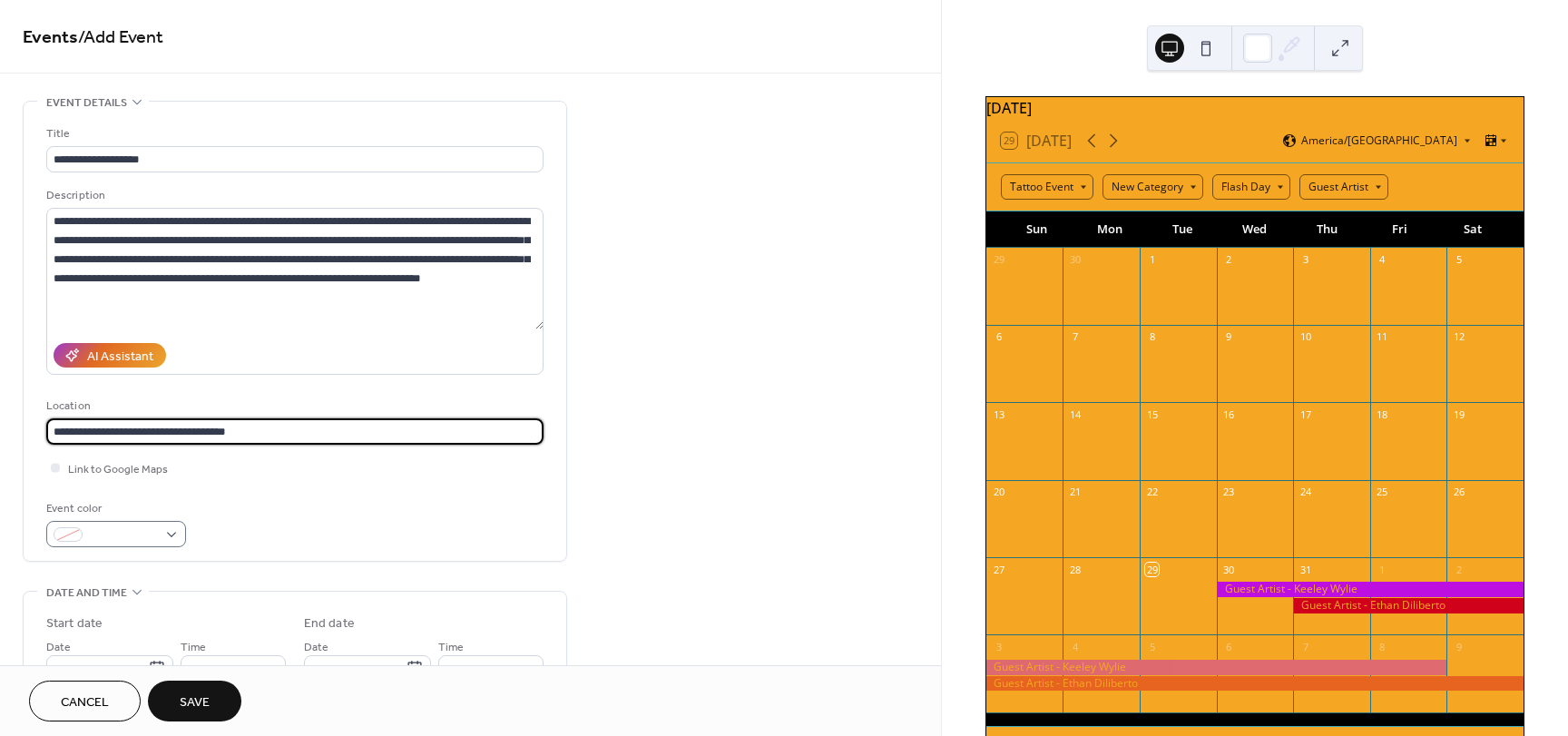 type on "**********" 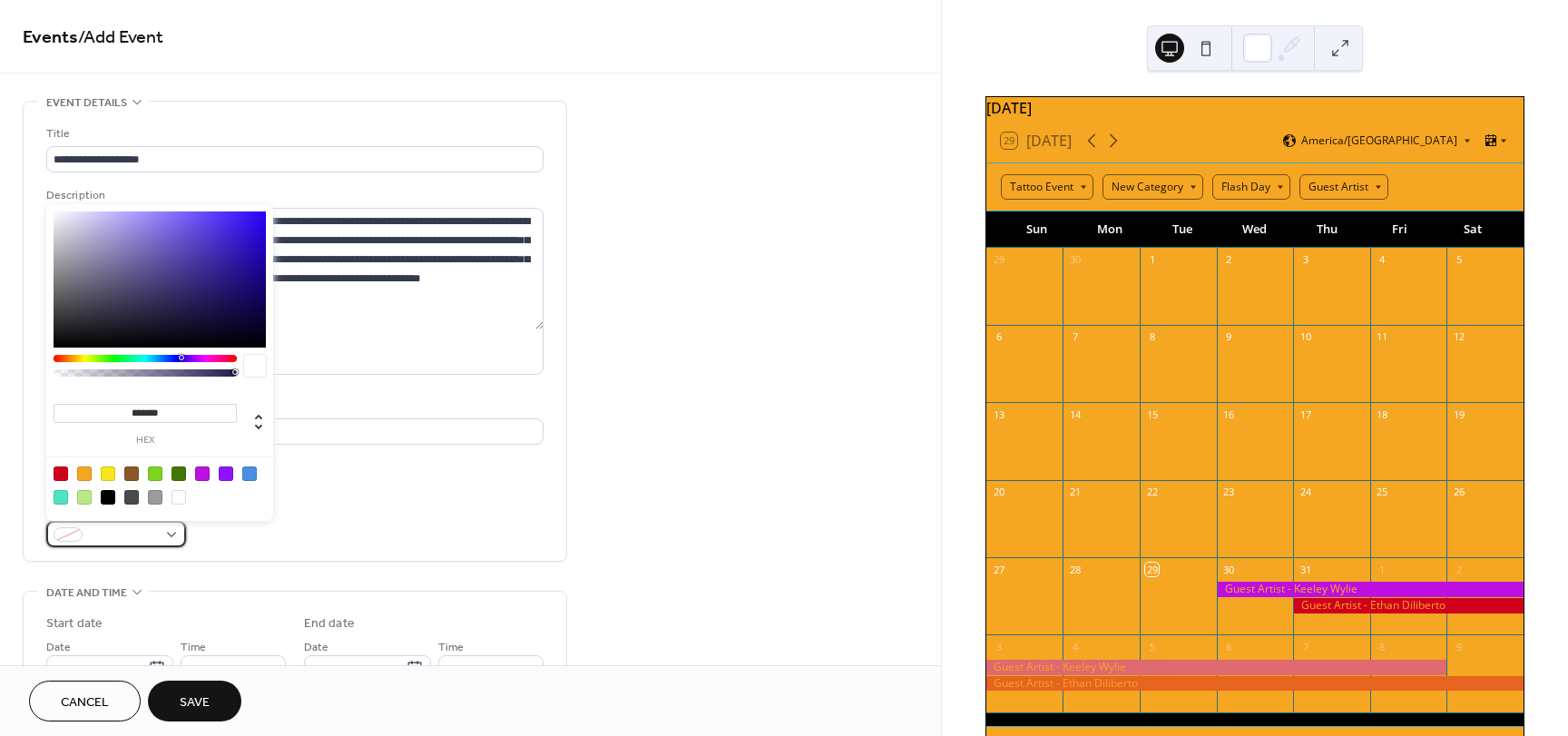 click at bounding box center [116, 534] 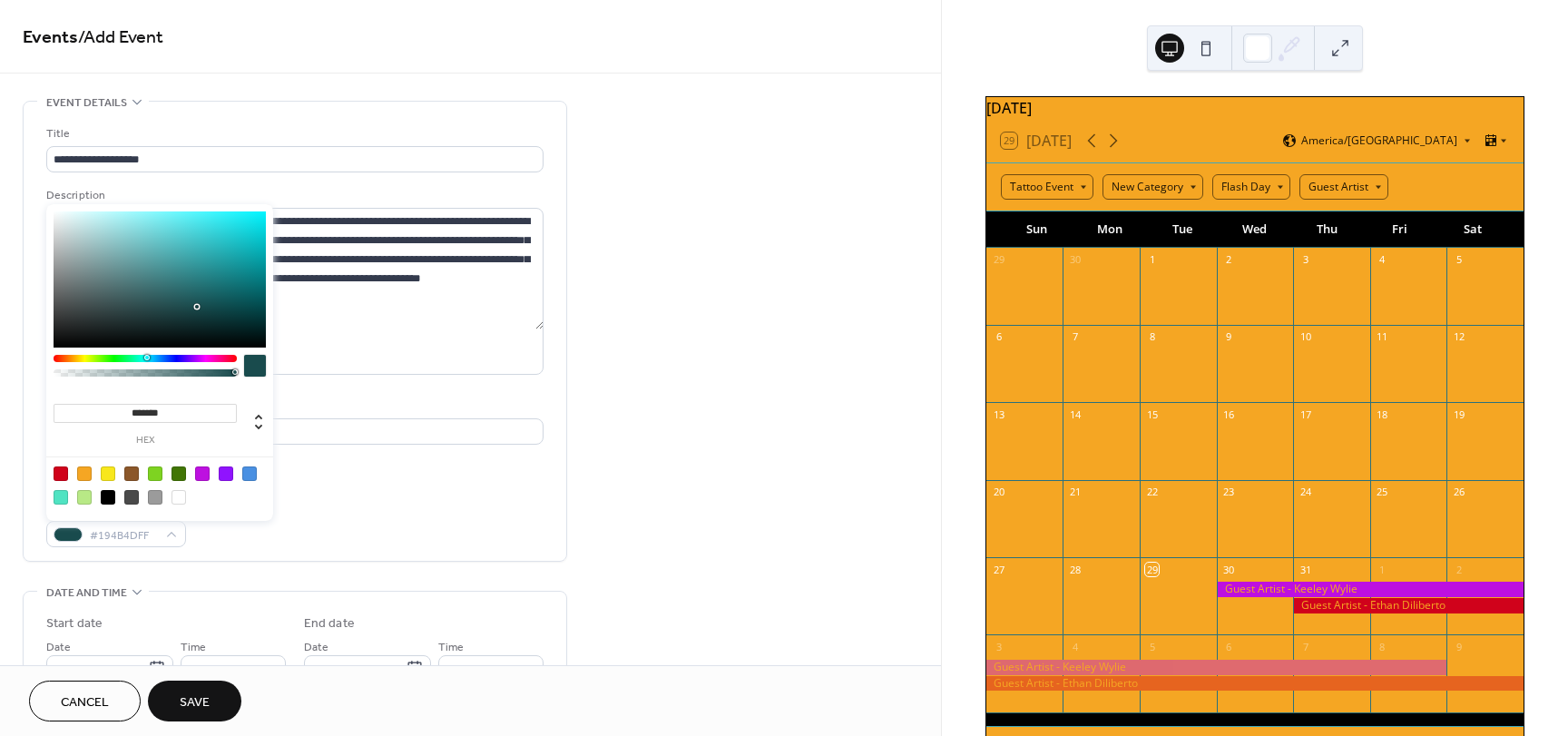 drag, startPoint x: 181, startPoint y: 357, endPoint x: 146, endPoint y: 363, distance: 35.51056 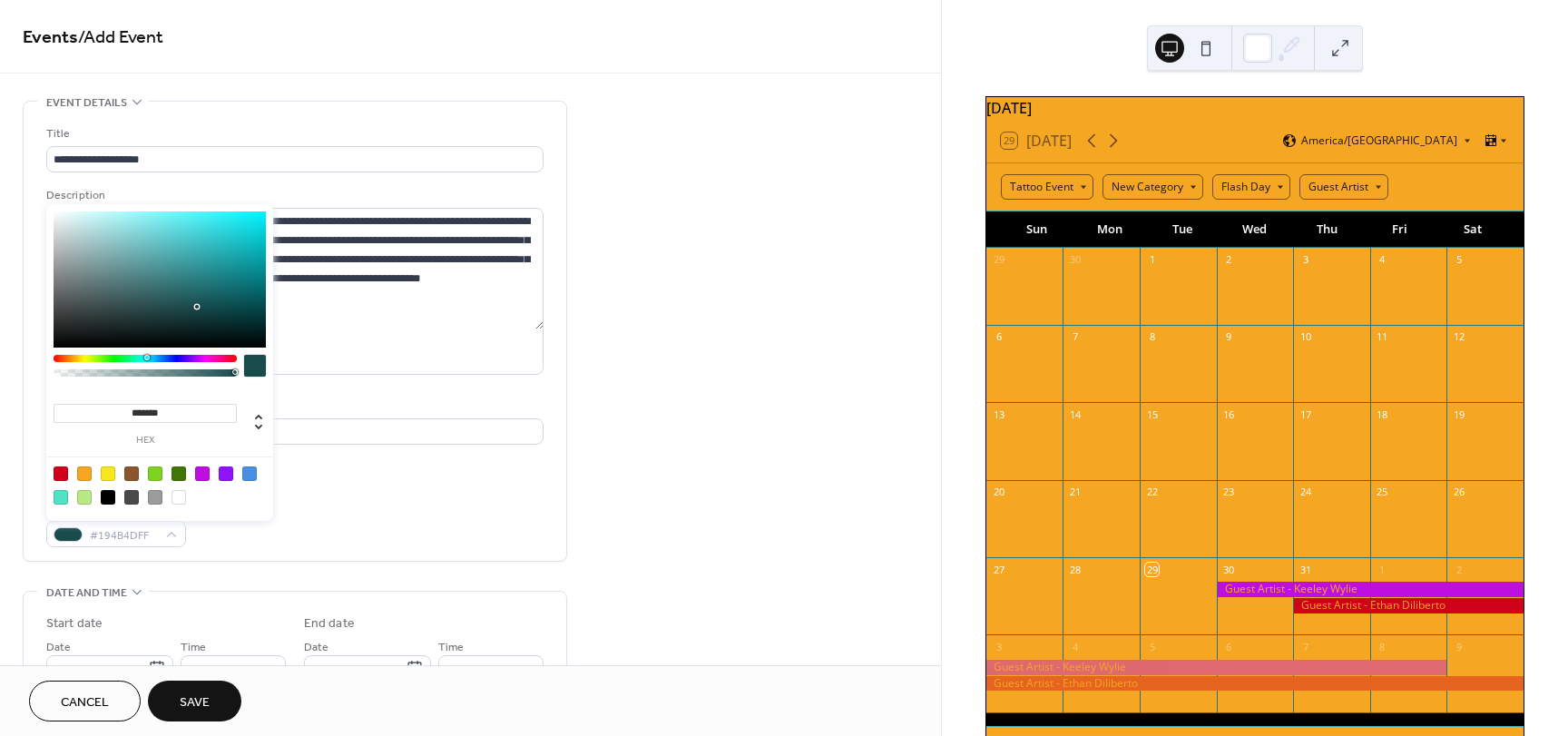 click at bounding box center (145, 370) 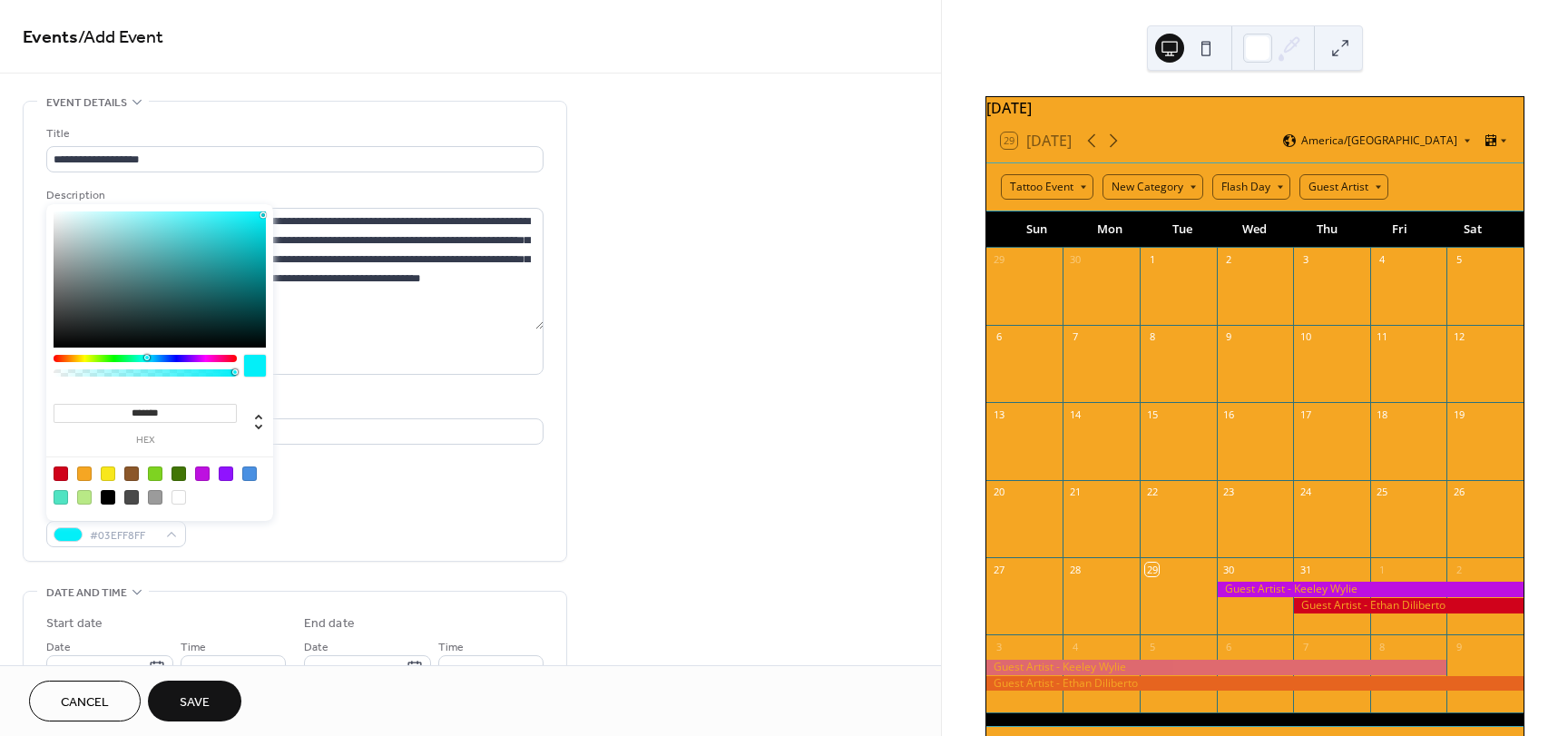 type on "*******" 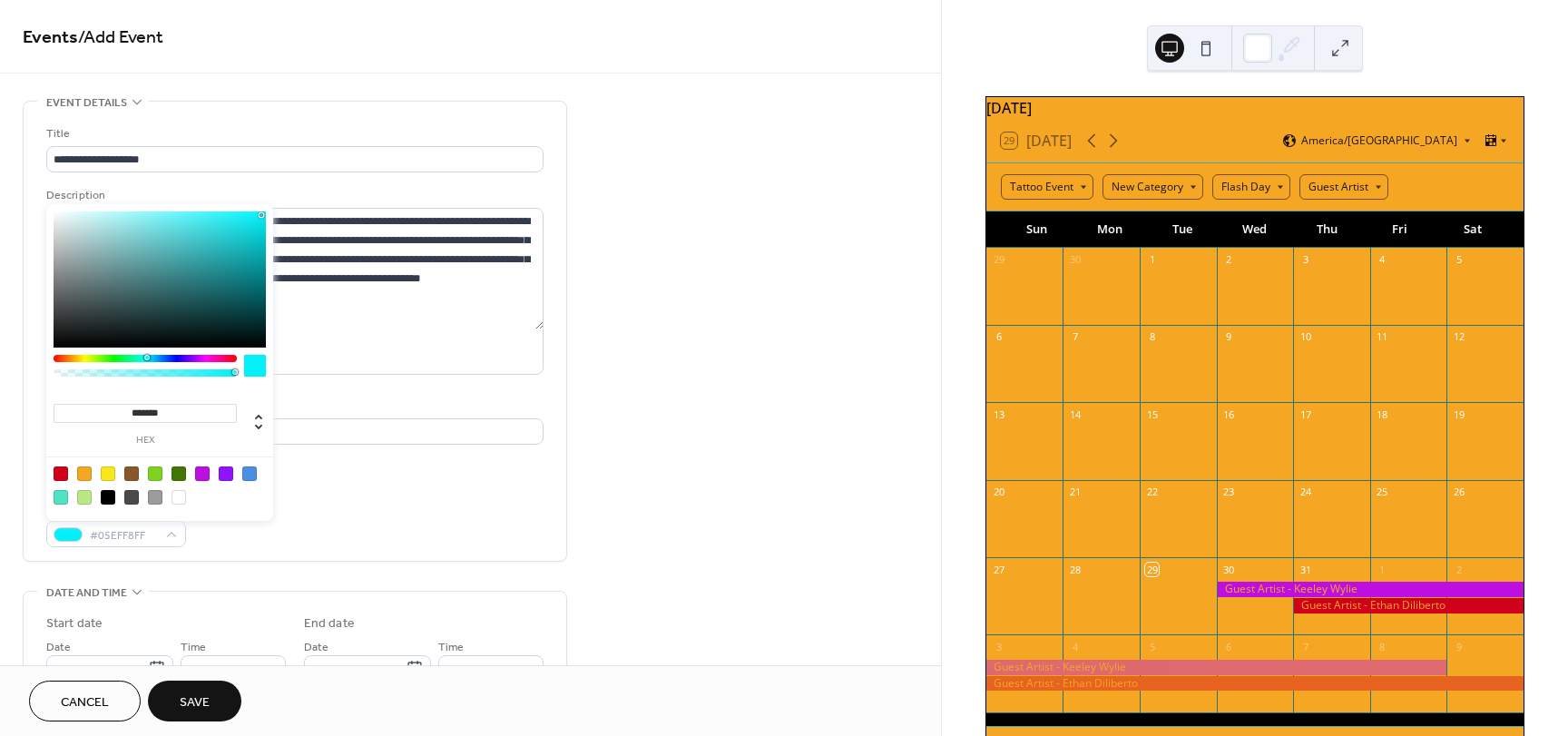 drag, startPoint x: 197, startPoint y: 307, endPoint x: 261, endPoint y: 215, distance: 112.071406 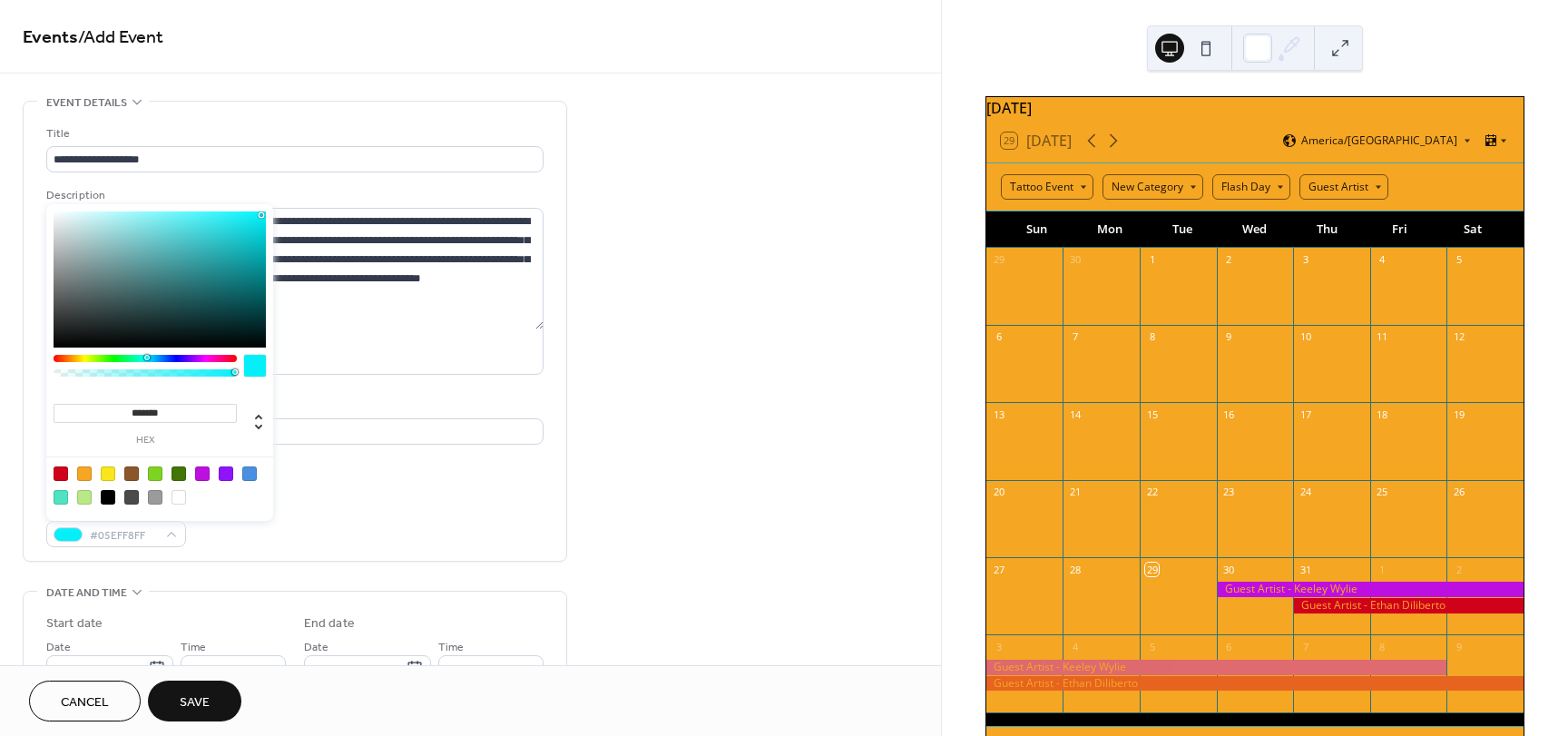 click at bounding box center [261, 215] 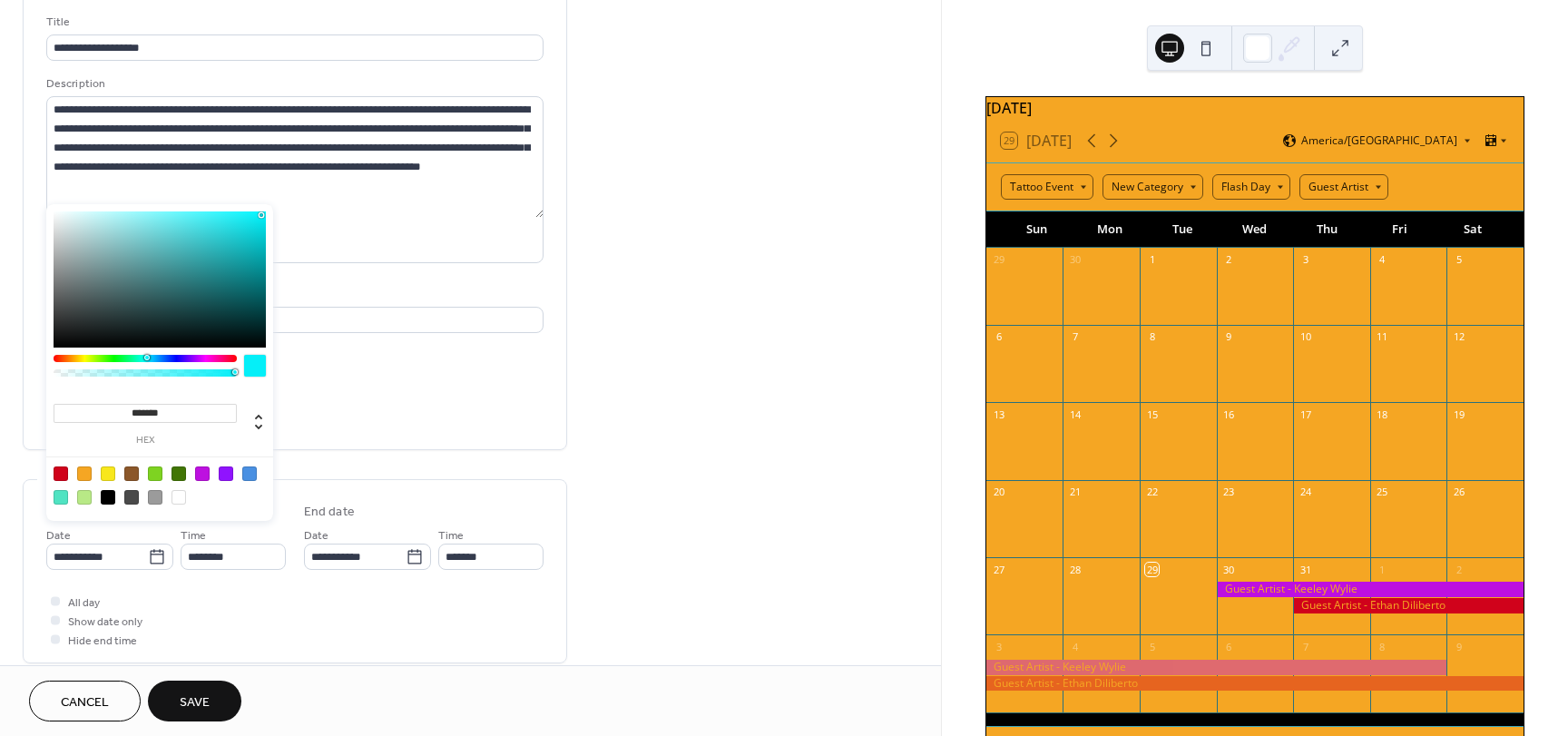 scroll, scrollTop: 182, scrollLeft: 0, axis: vertical 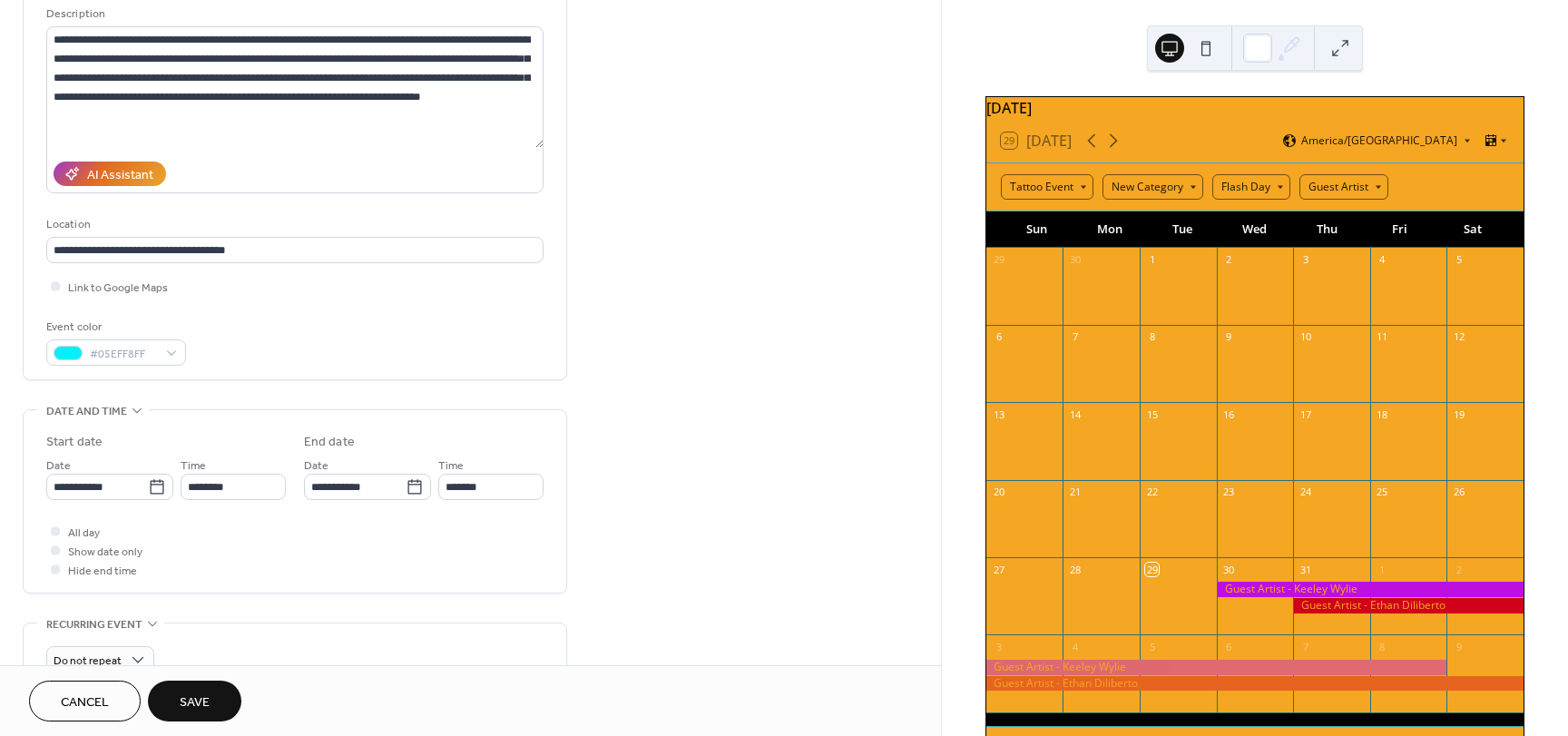 click on "**********" at bounding box center (295, 501) 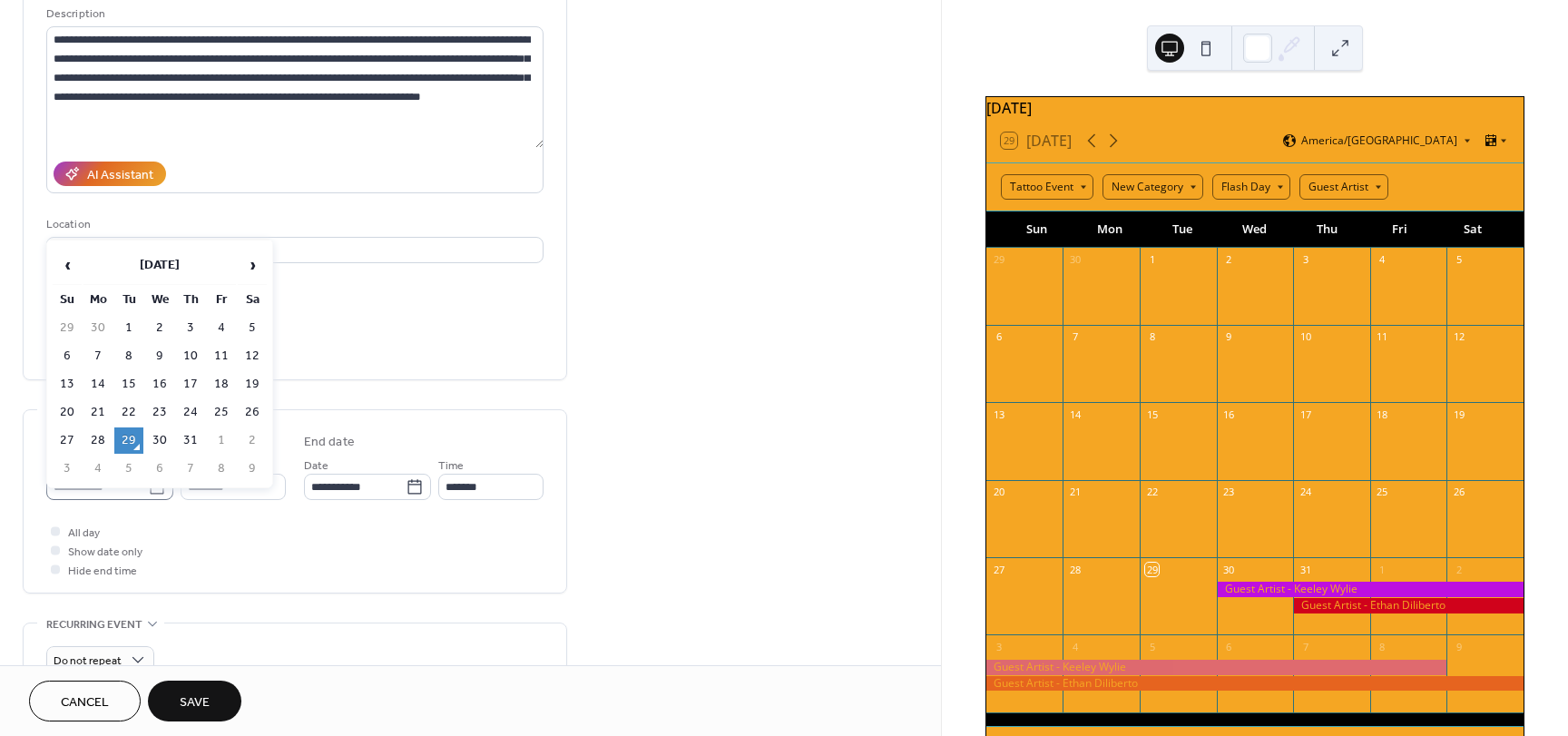 click 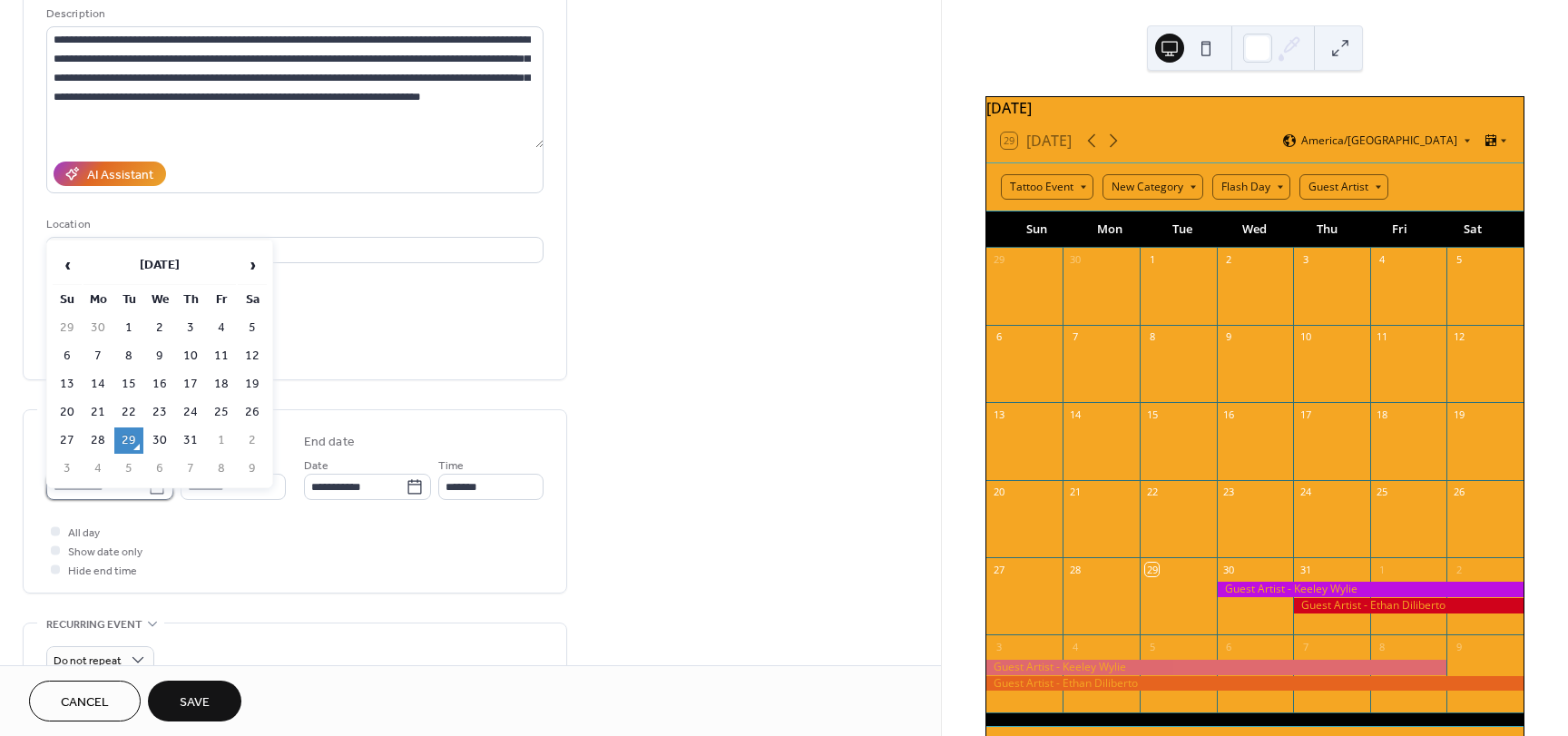 click on "**********" at bounding box center [97, 486] 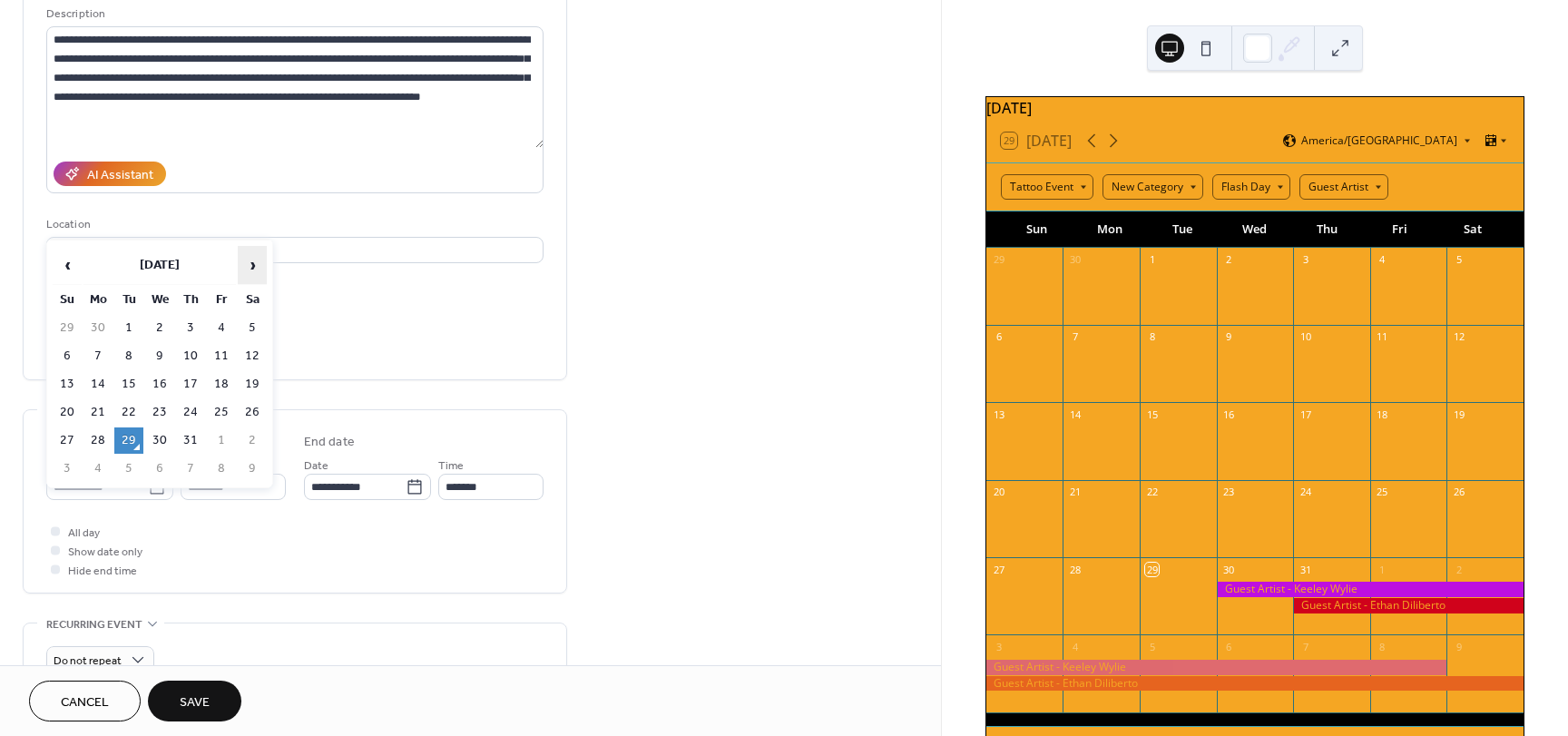 click on "›" at bounding box center [252, 265] 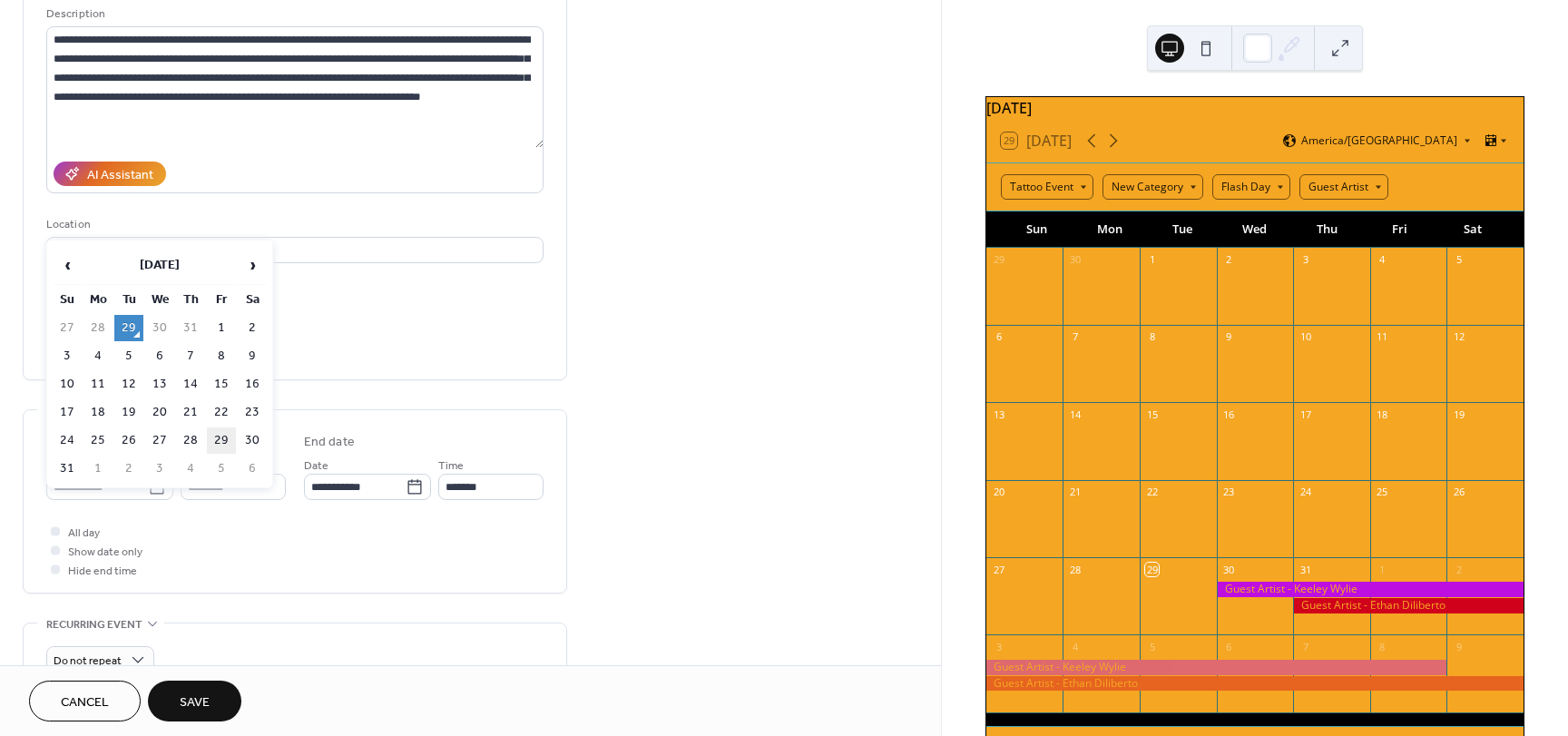 click on "29" at bounding box center [221, 440] 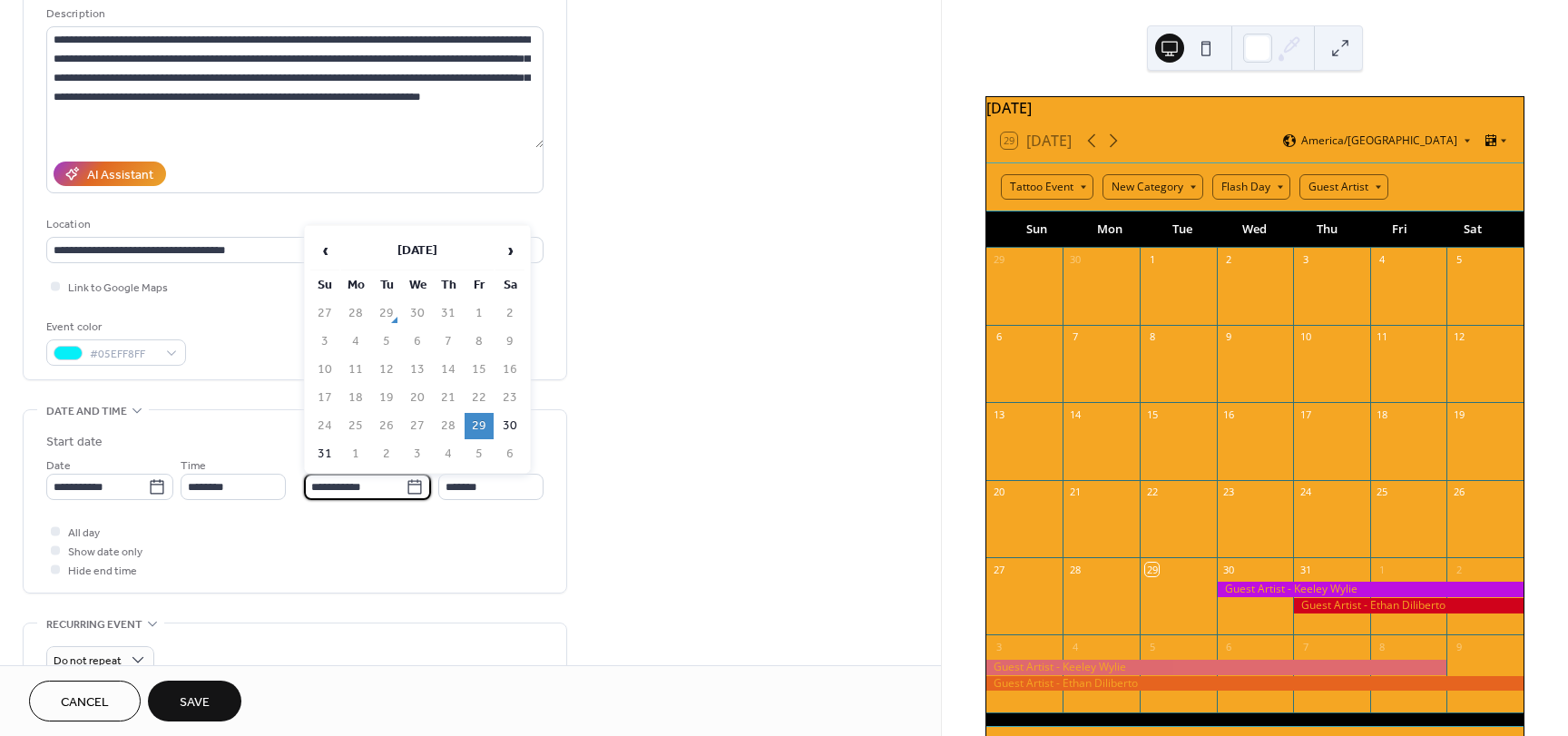 click on "**********" at bounding box center [355, 486] 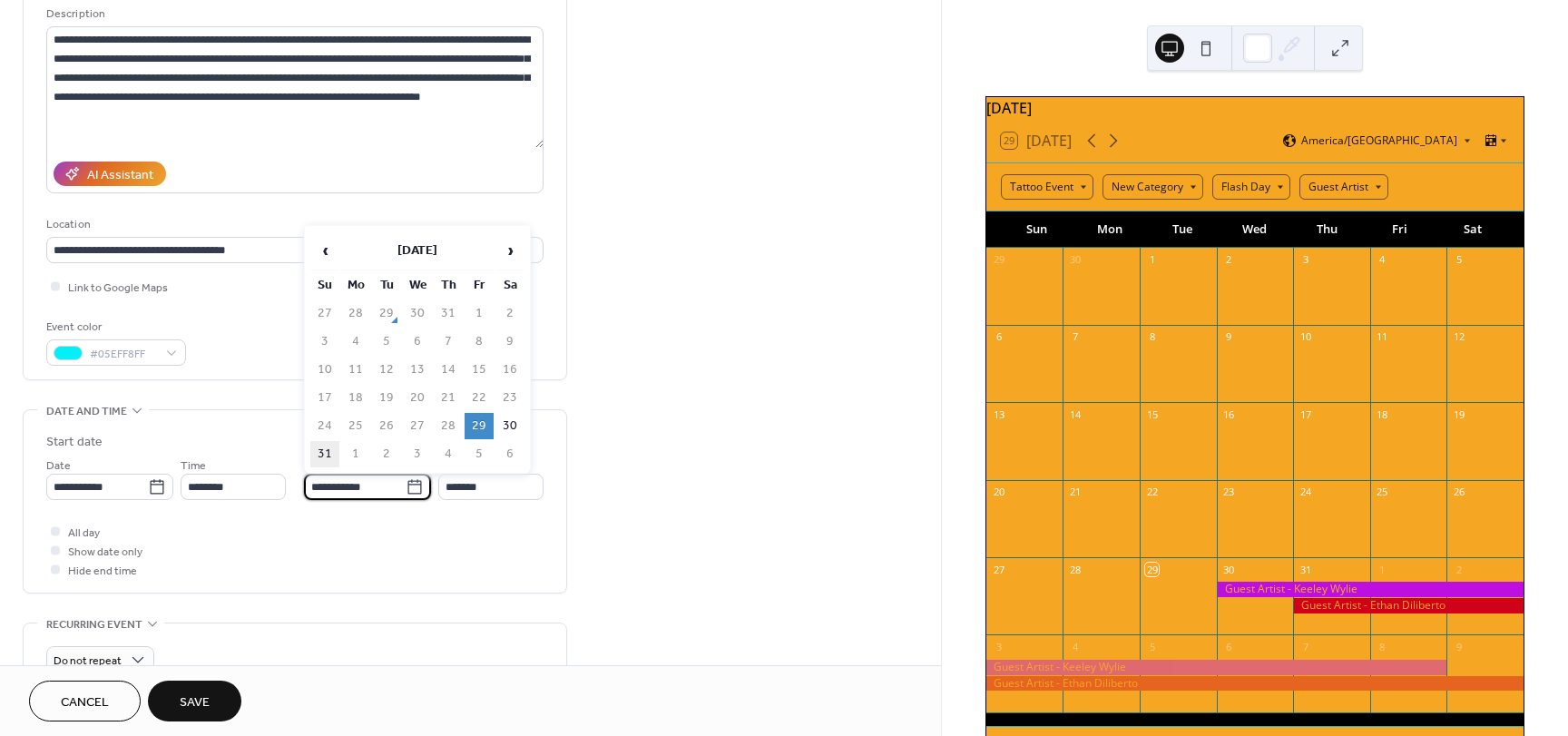 click on "31" at bounding box center [325, 454] 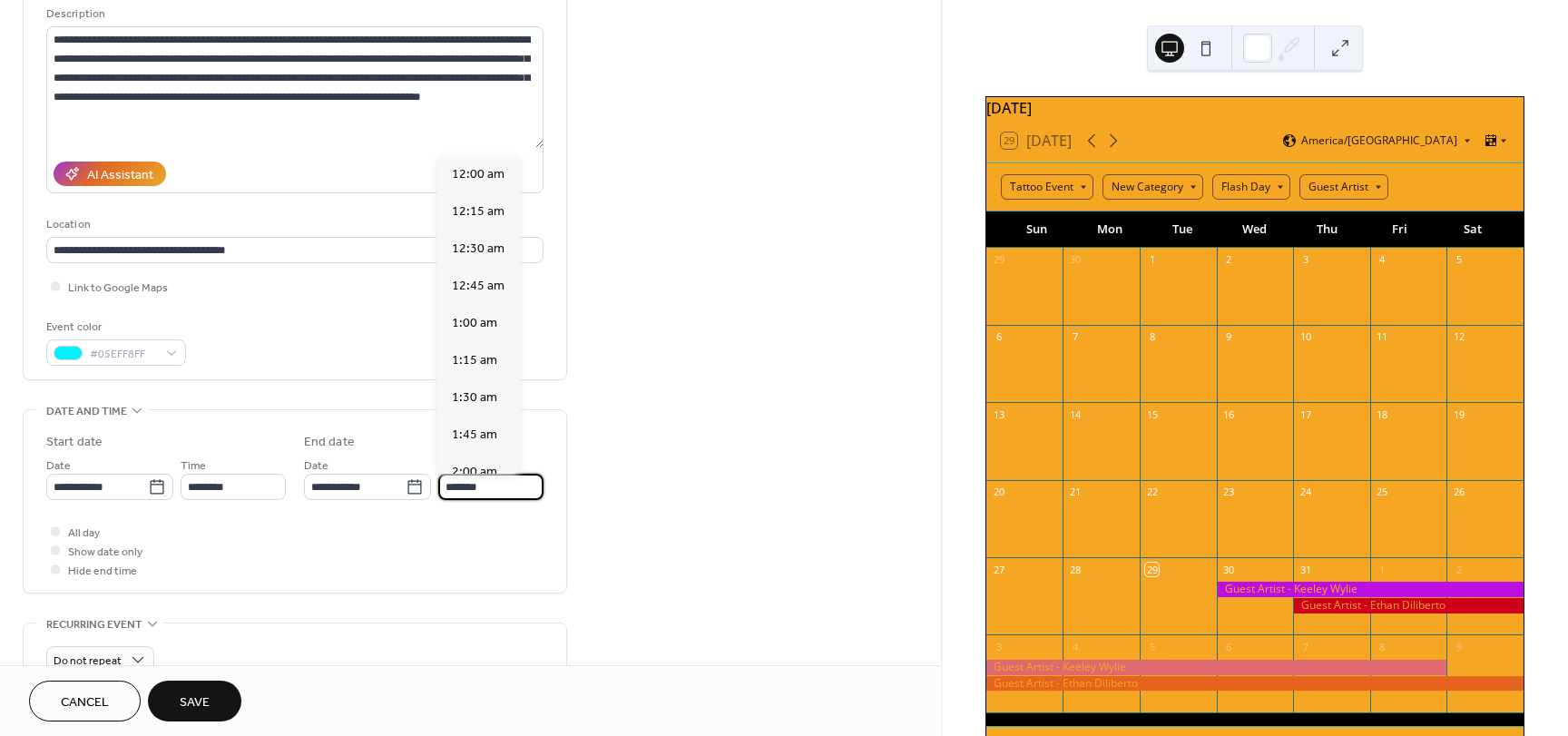 click on "*******" at bounding box center (491, 486) 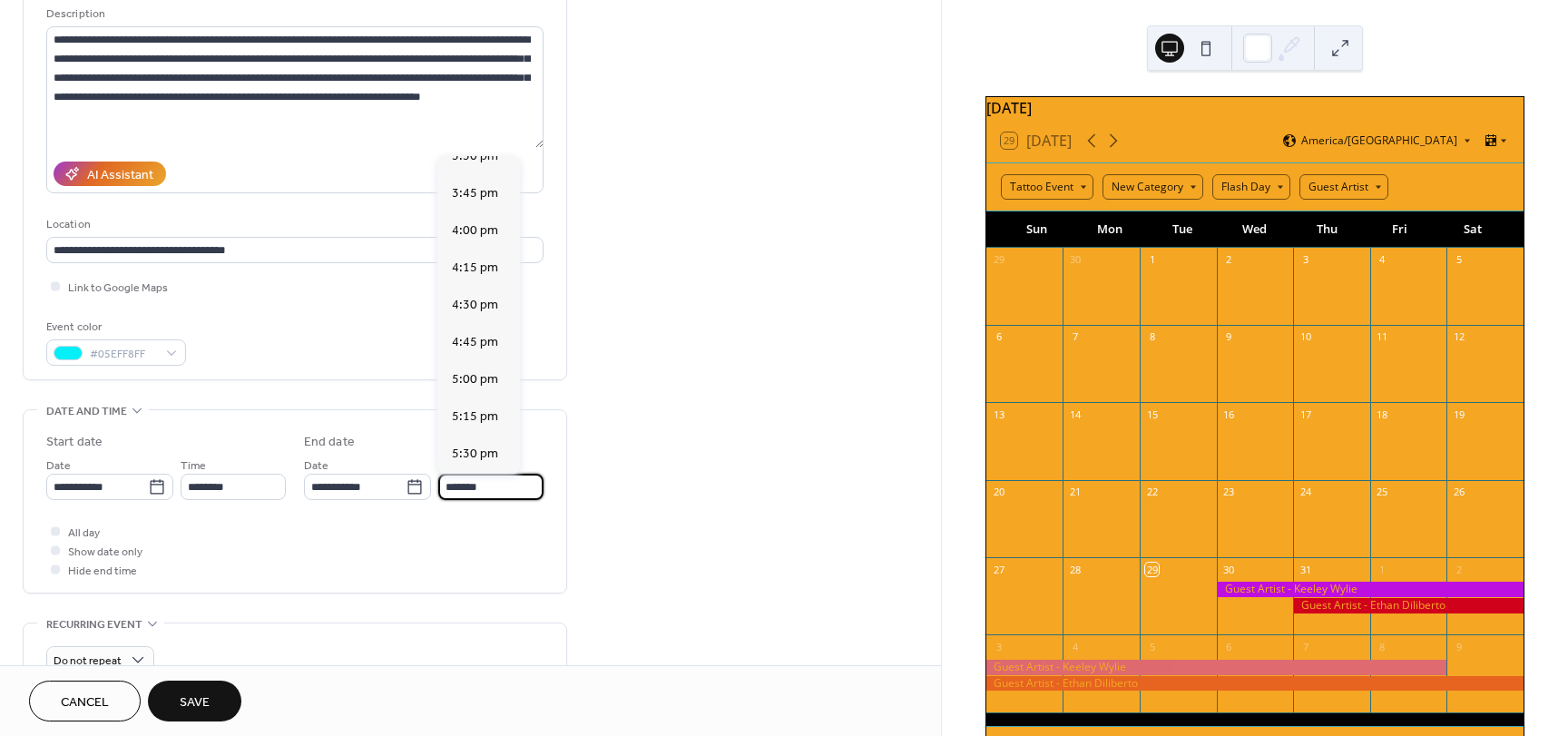 scroll, scrollTop: 2389, scrollLeft: 0, axis: vertical 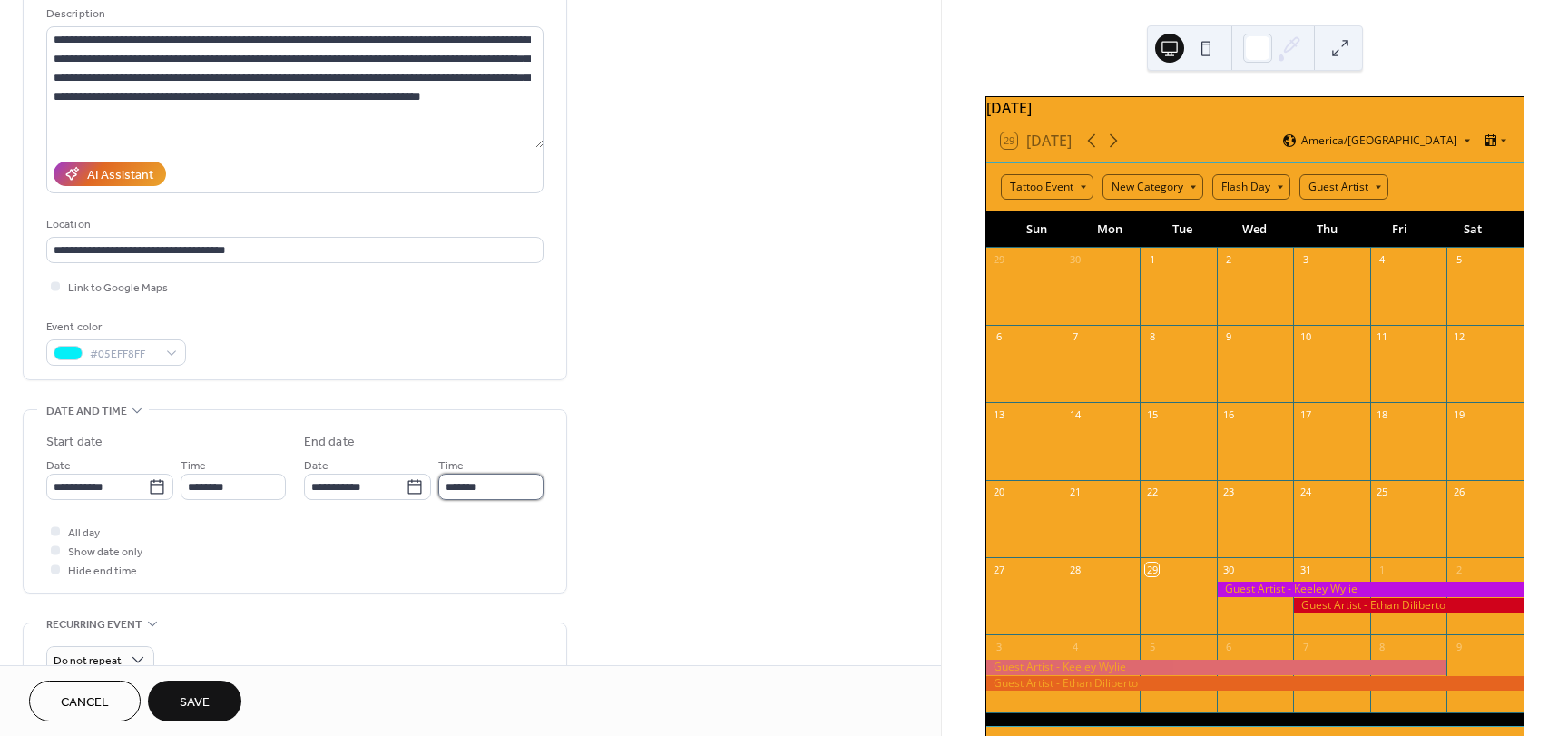 click on "*******" at bounding box center (491, 486) 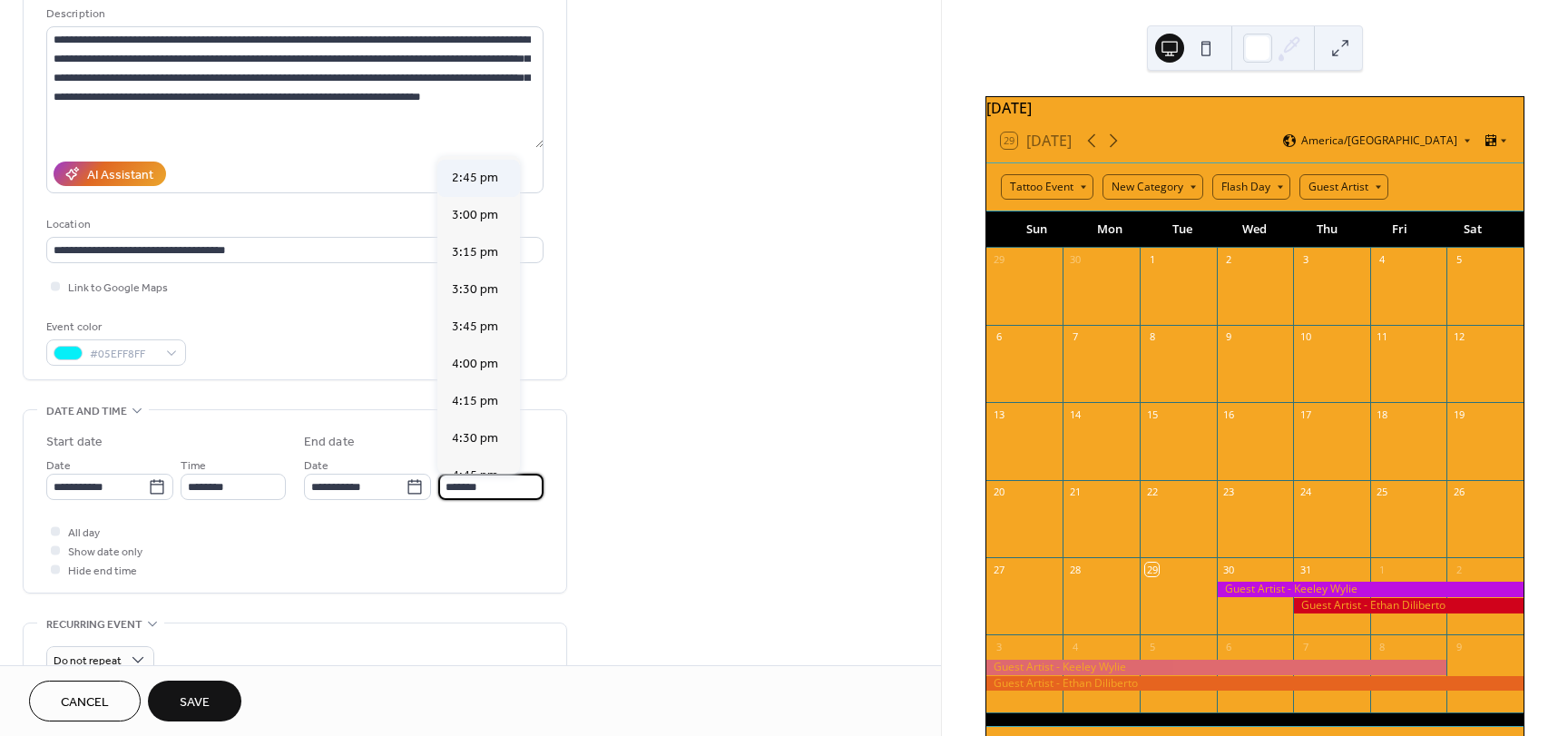 scroll, scrollTop: 2298, scrollLeft: 0, axis: vertical 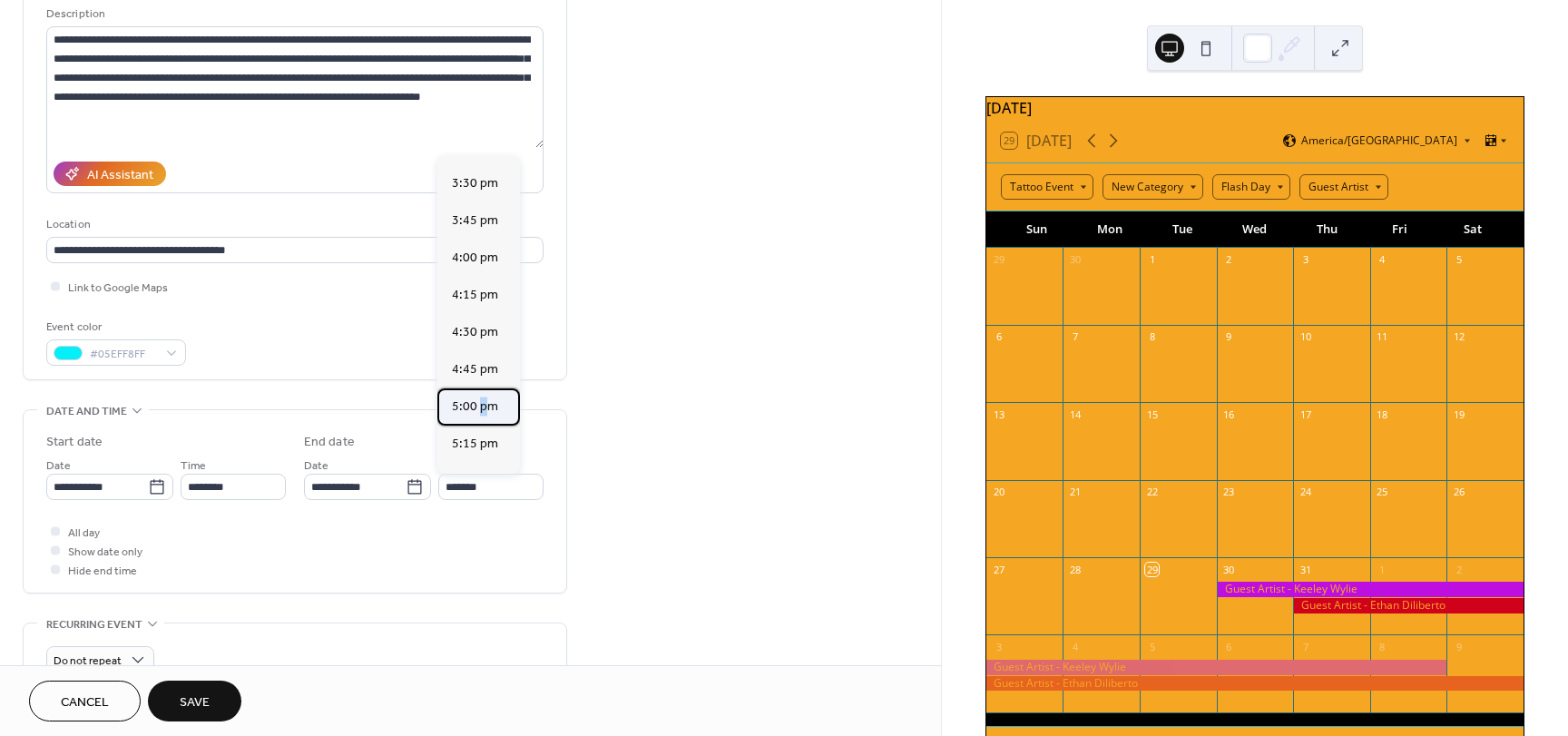 click on "5:00 pm" at bounding box center [475, 407] 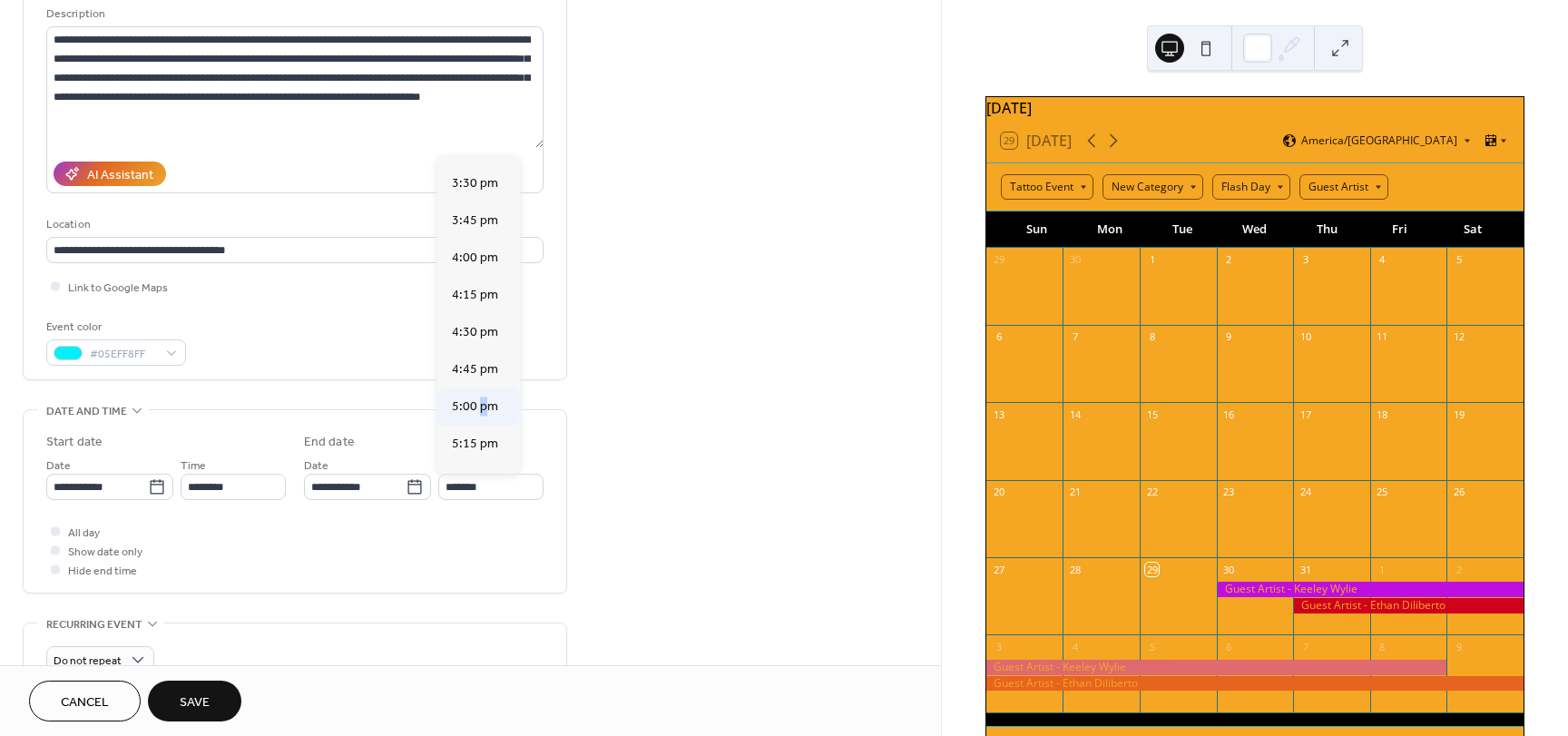type on "*******" 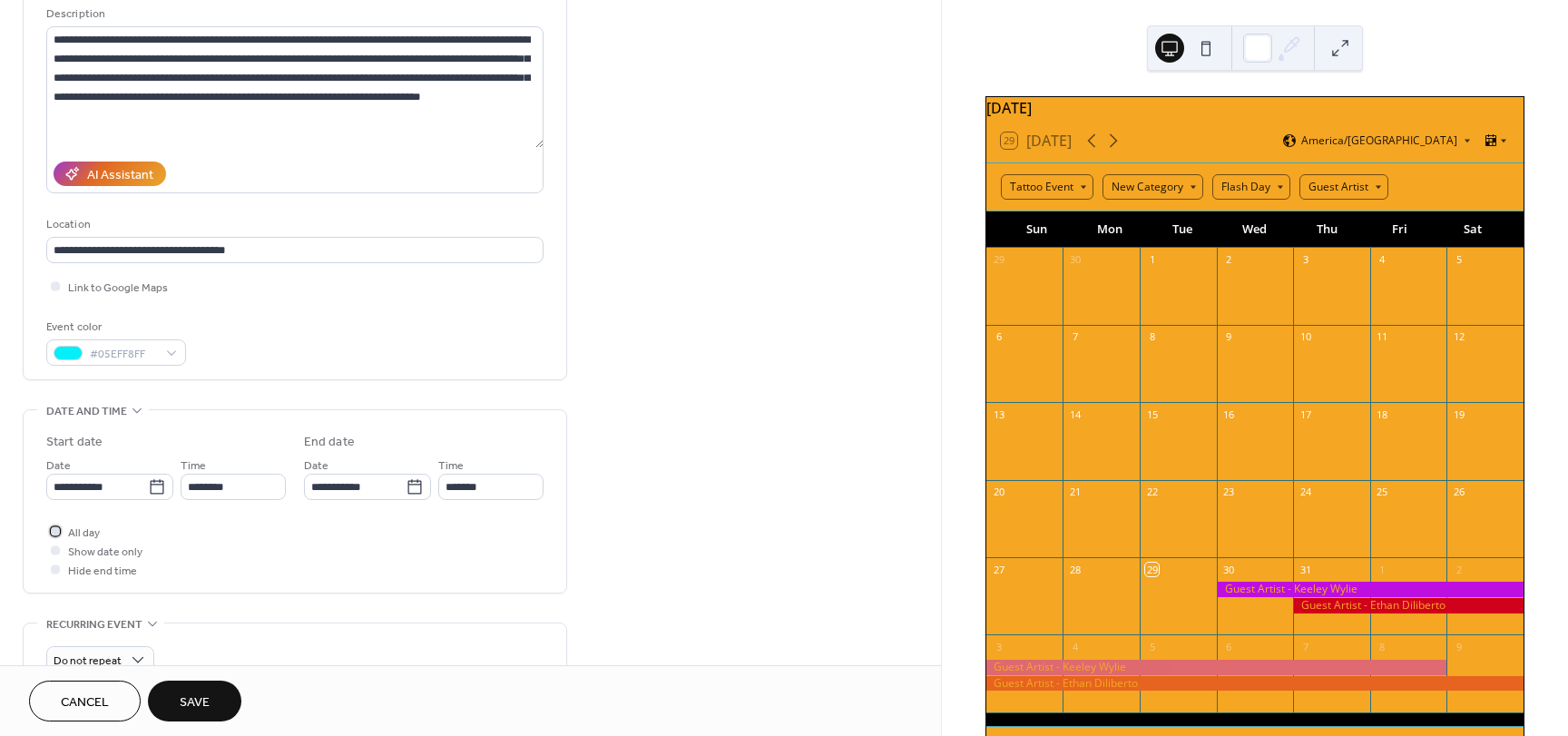 click on "All day" at bounding box center (83, 533) 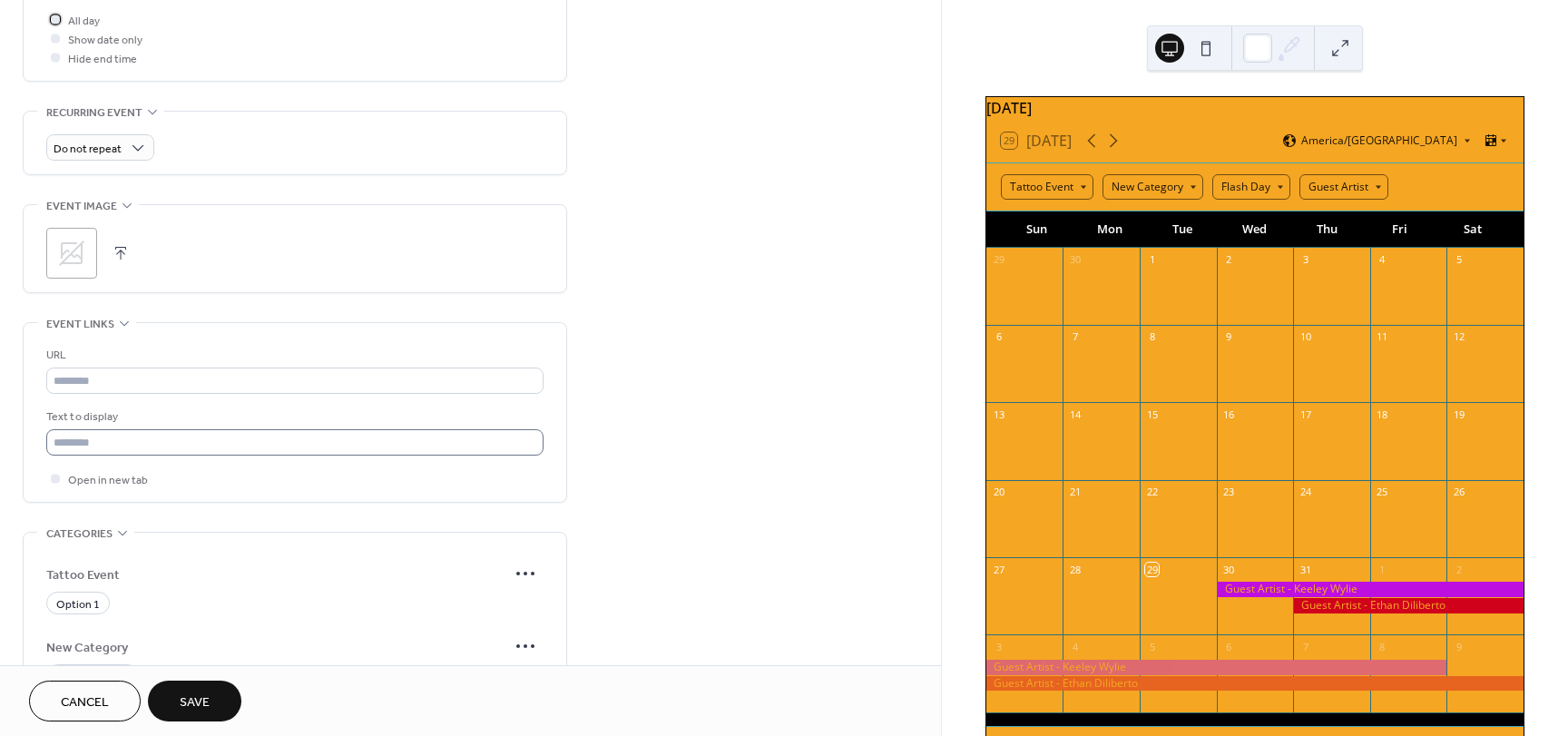 scroll, scrollTop: 726, scrollLeft: 0, axis: vertical 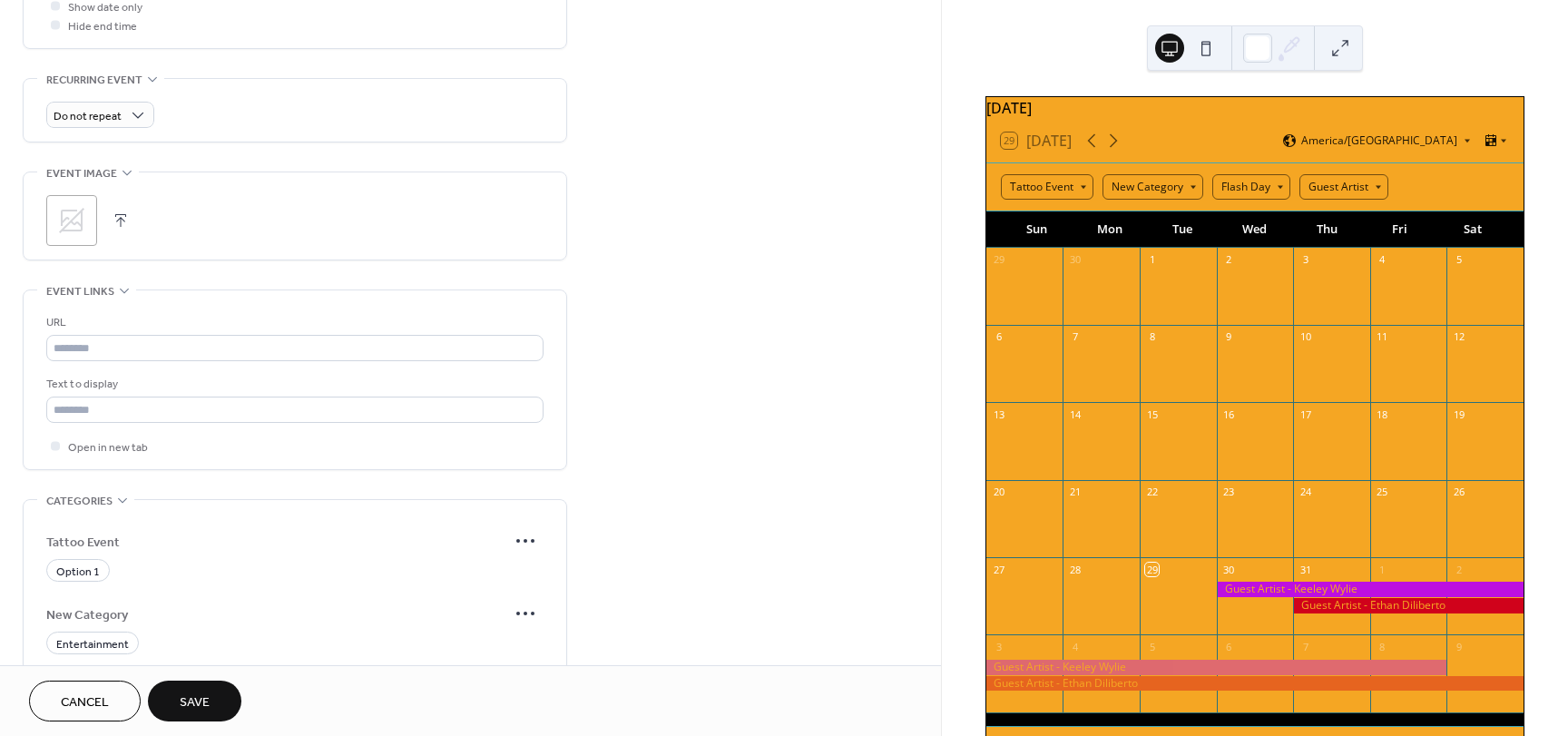 click 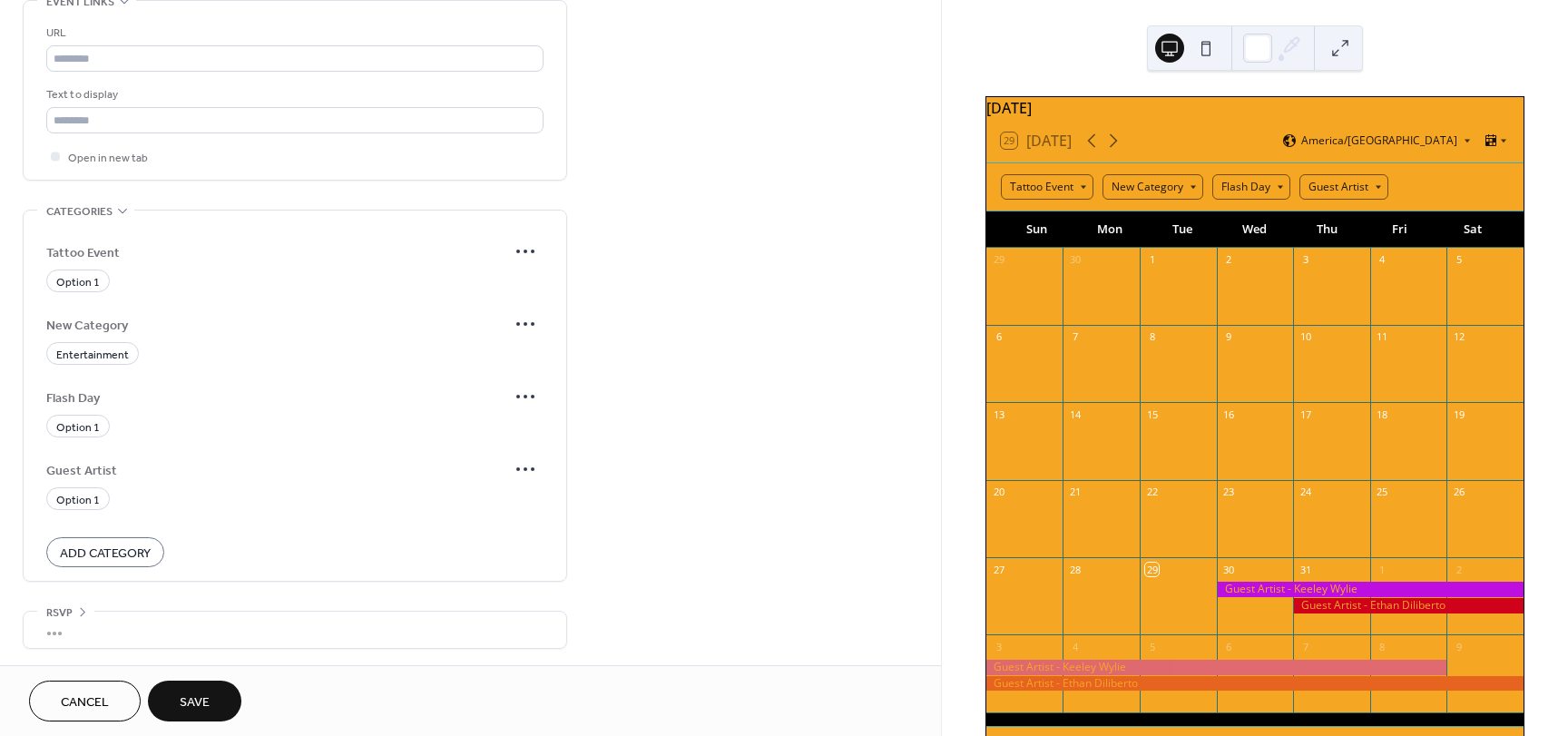scroll, scrollTop: 1017, scrollLeft: 0, axis: vertical 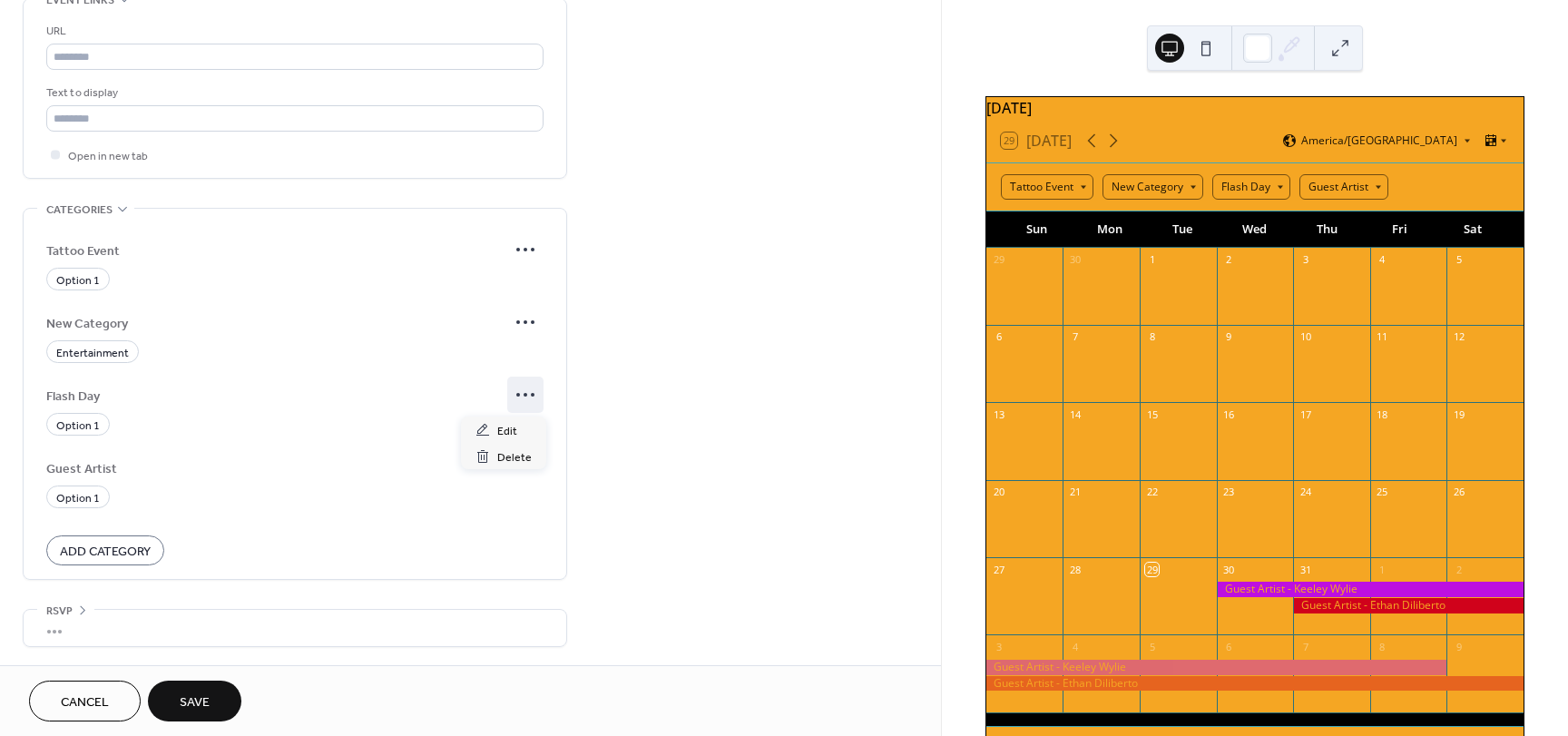 click 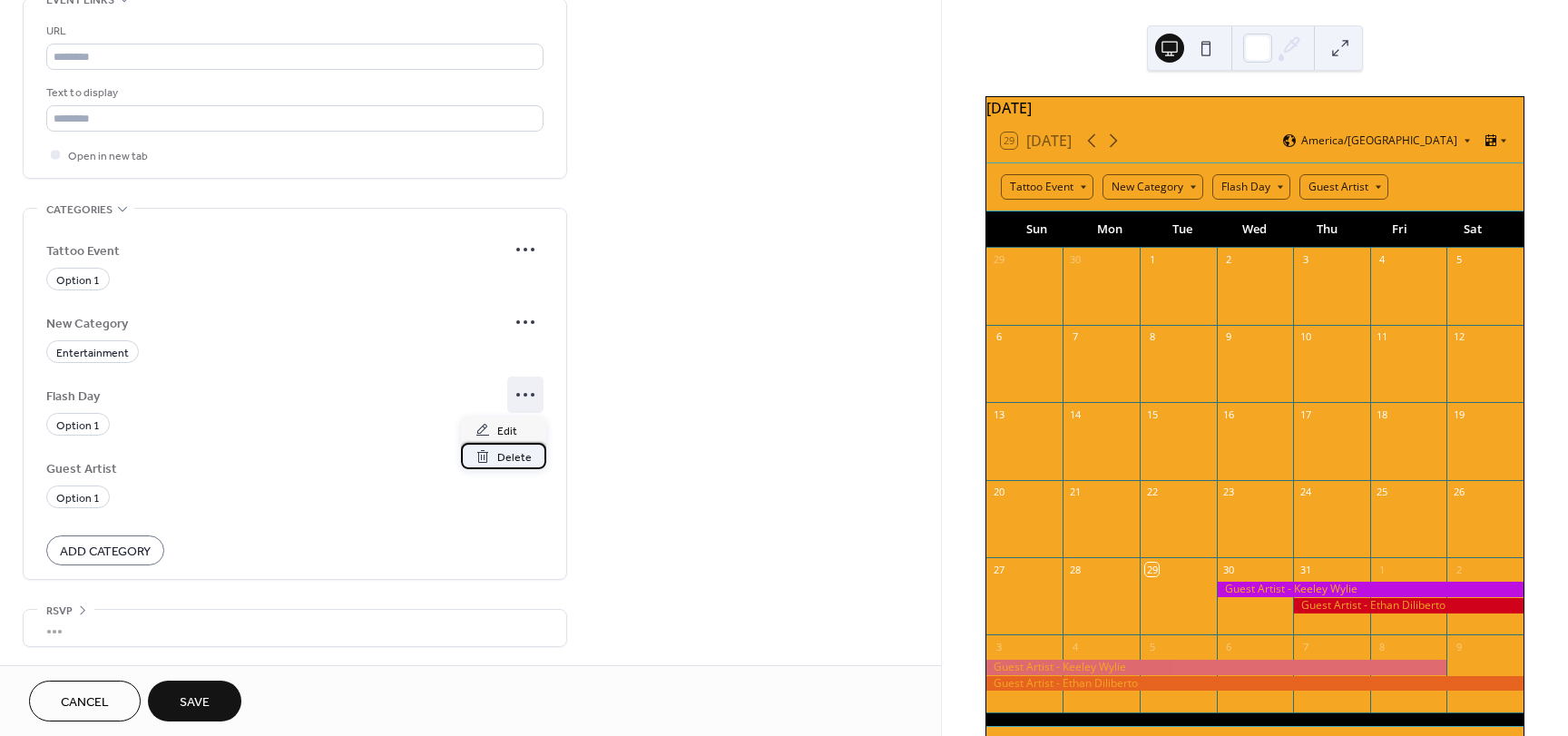click on "Delete" at bounding box center (514, 457) 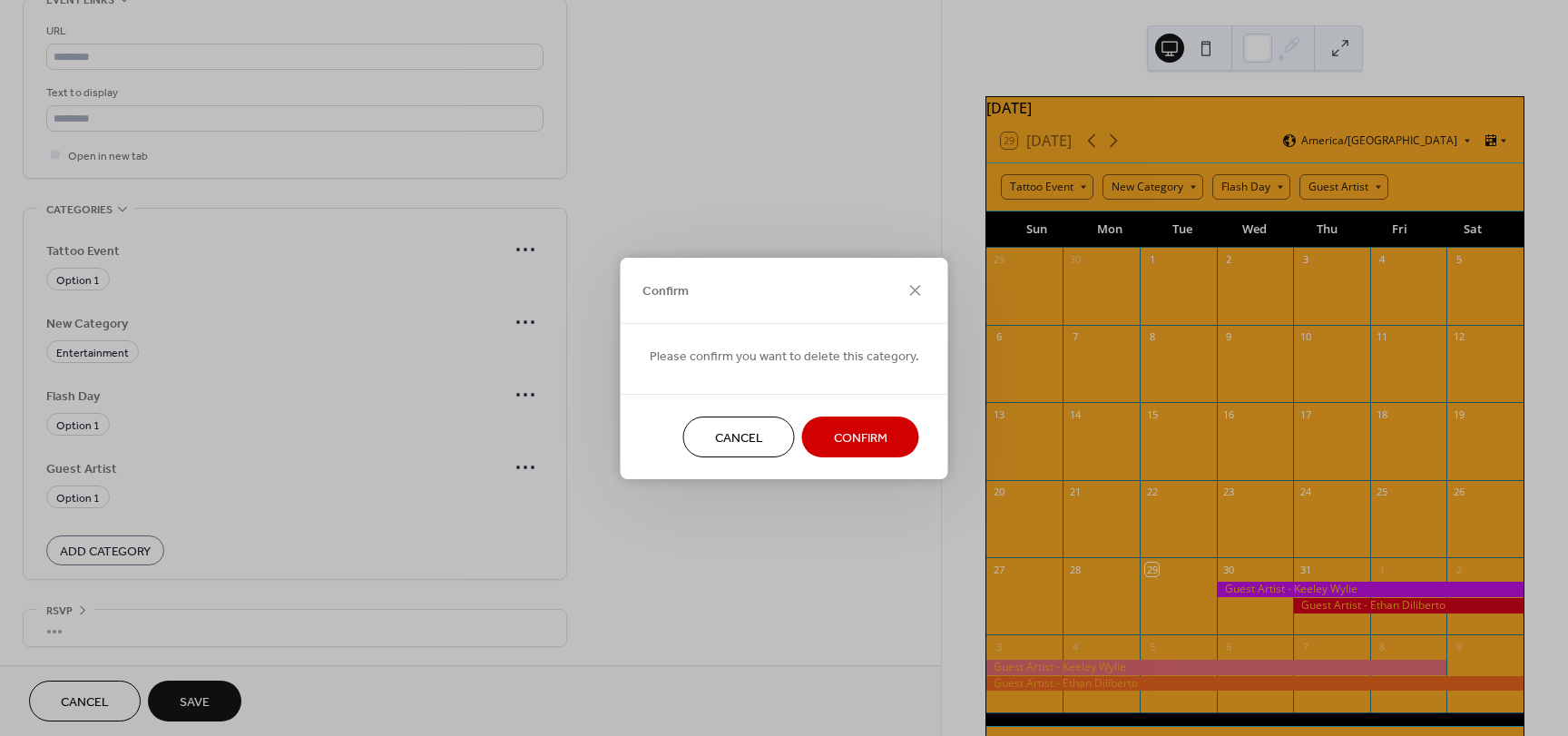 click on "Cancel" at bounding box center (739, 437) 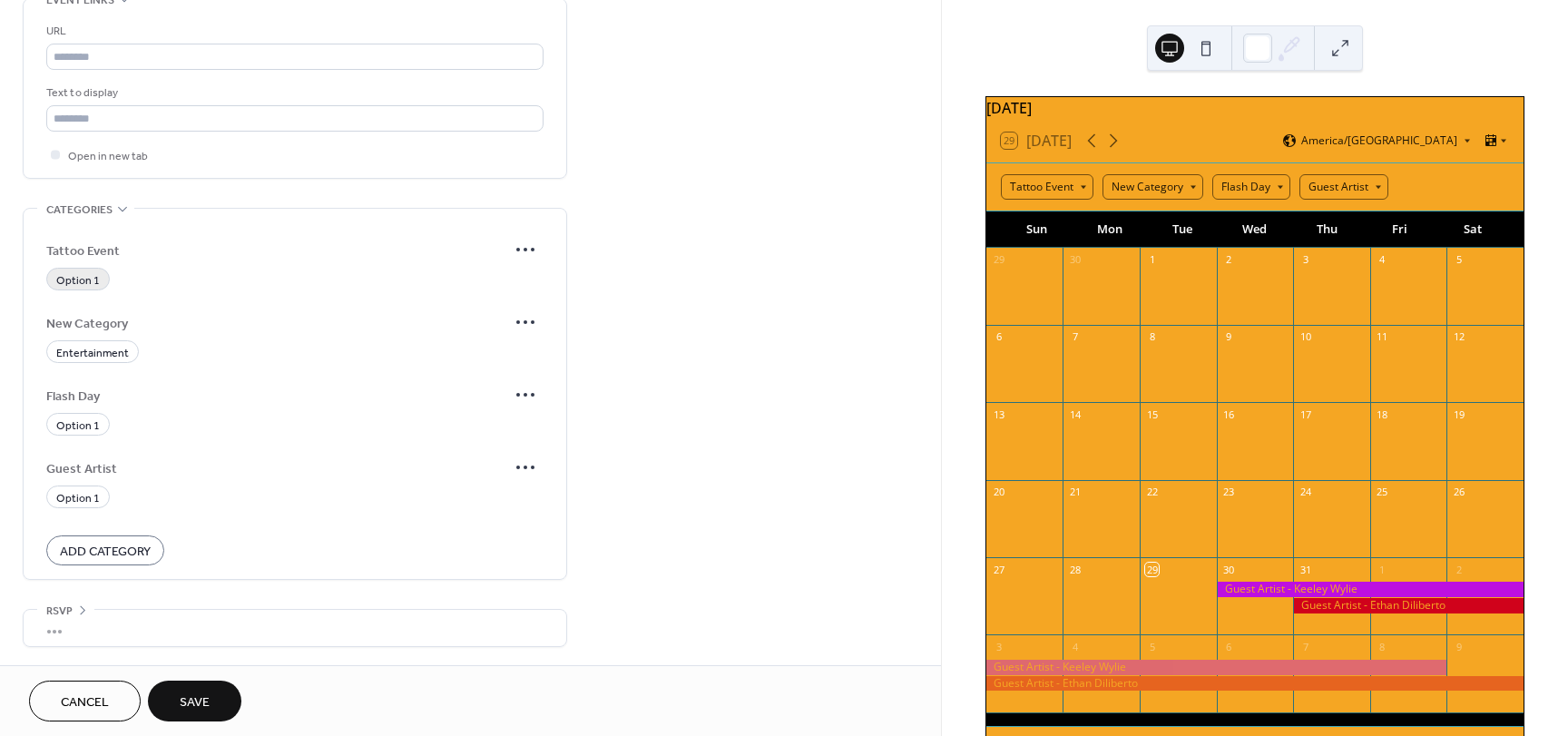 click on "Option 1" at bounding box center (78, 280) 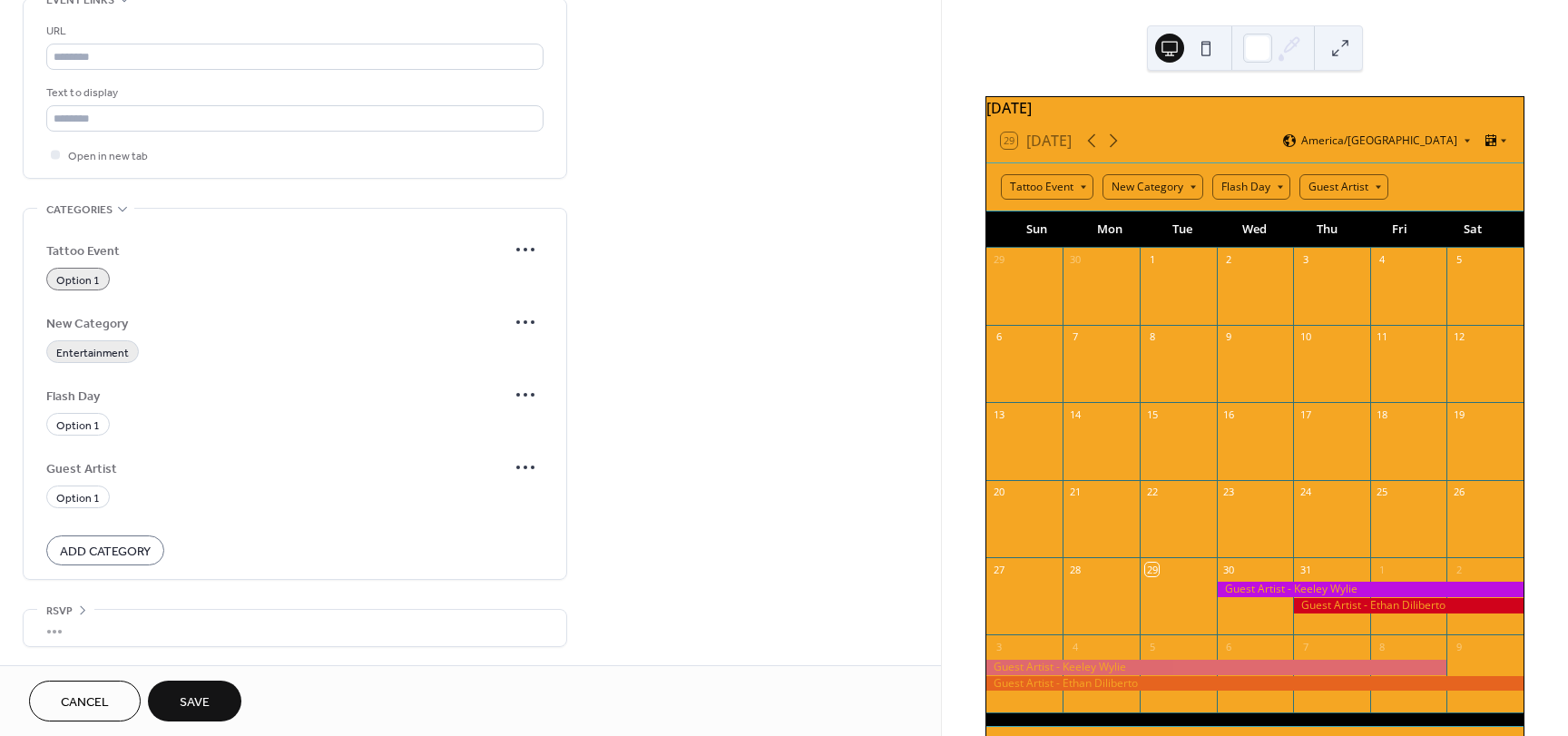 click on "Entertainment" at bounding box center (93, 353) 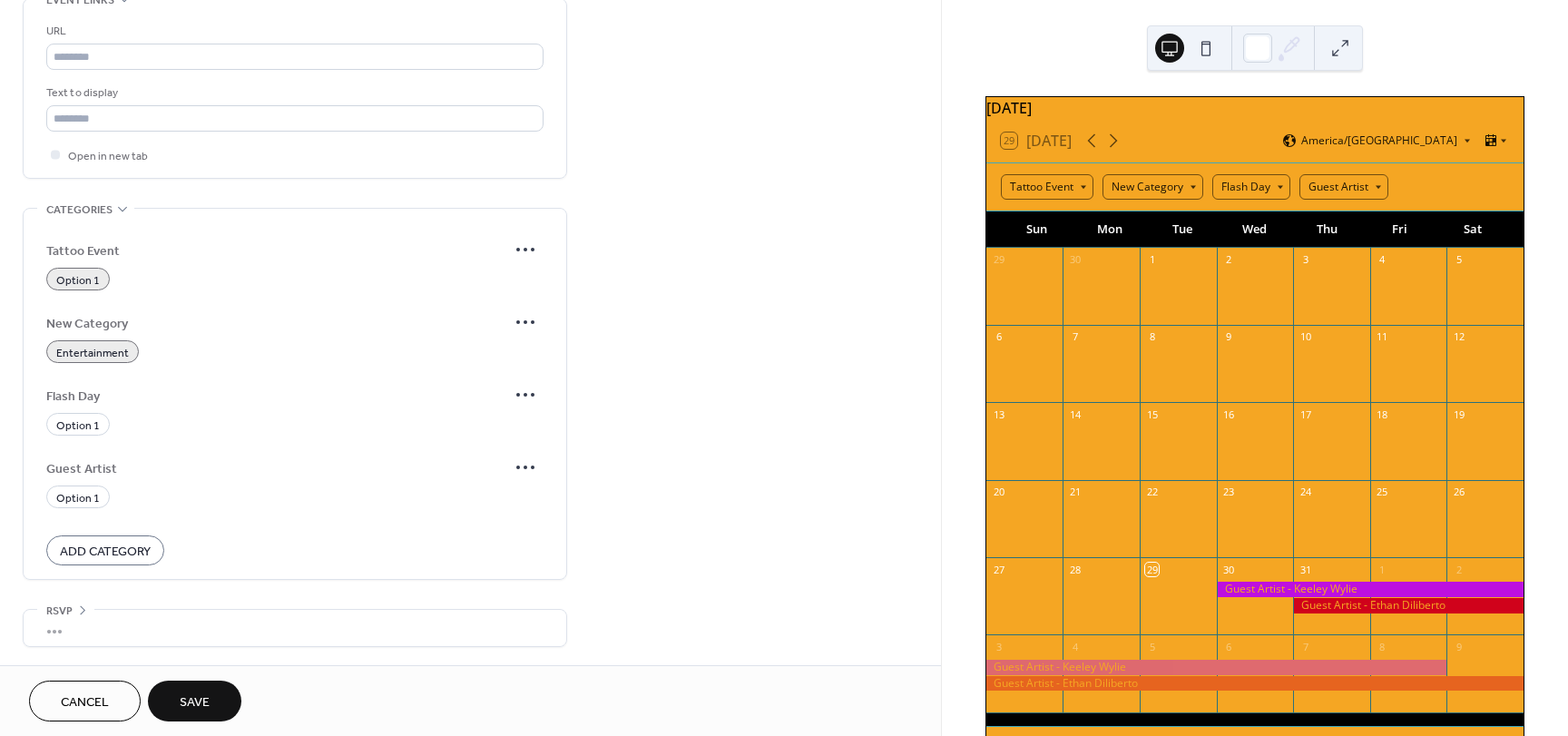 click on "Save" at bounding box center (194, 702) 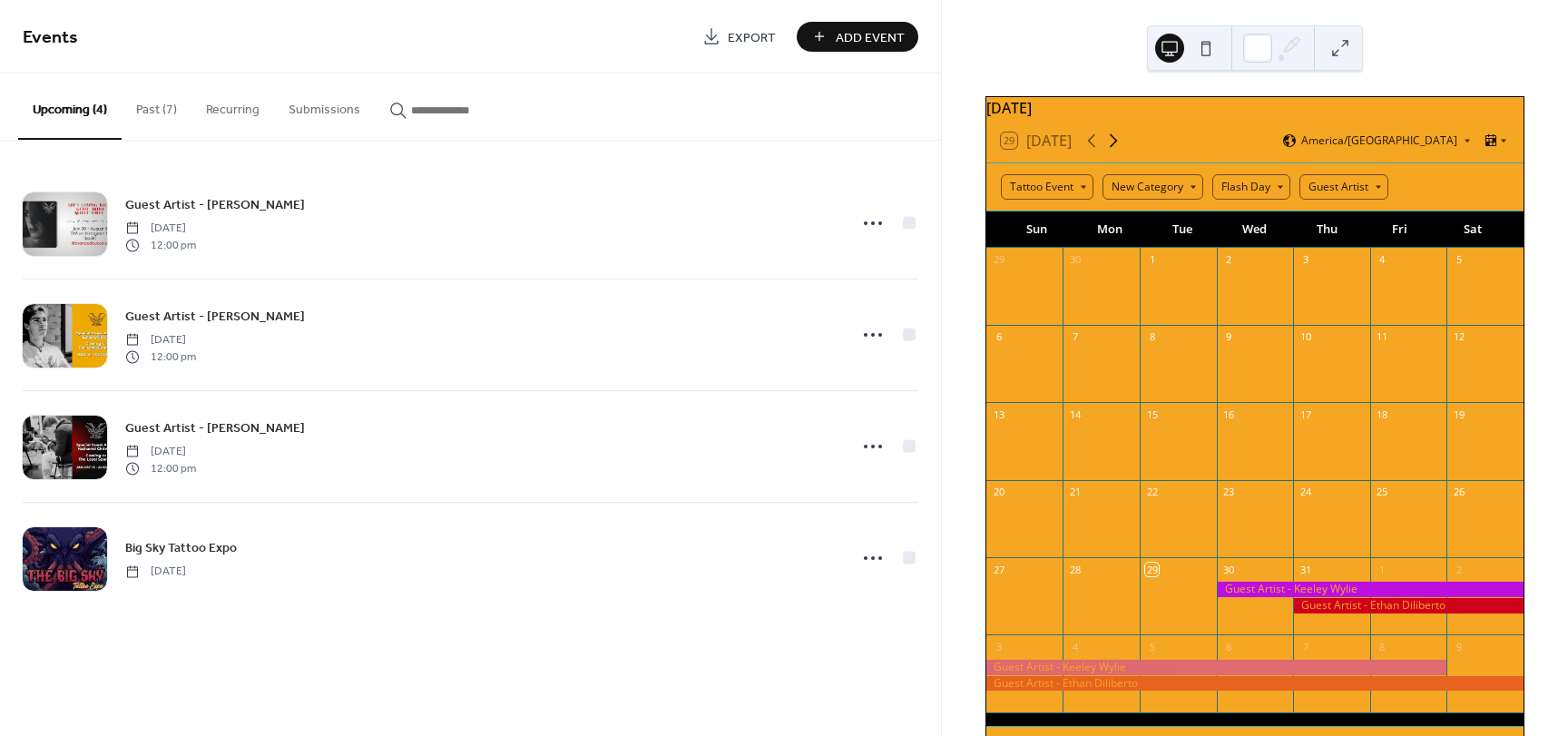 click 